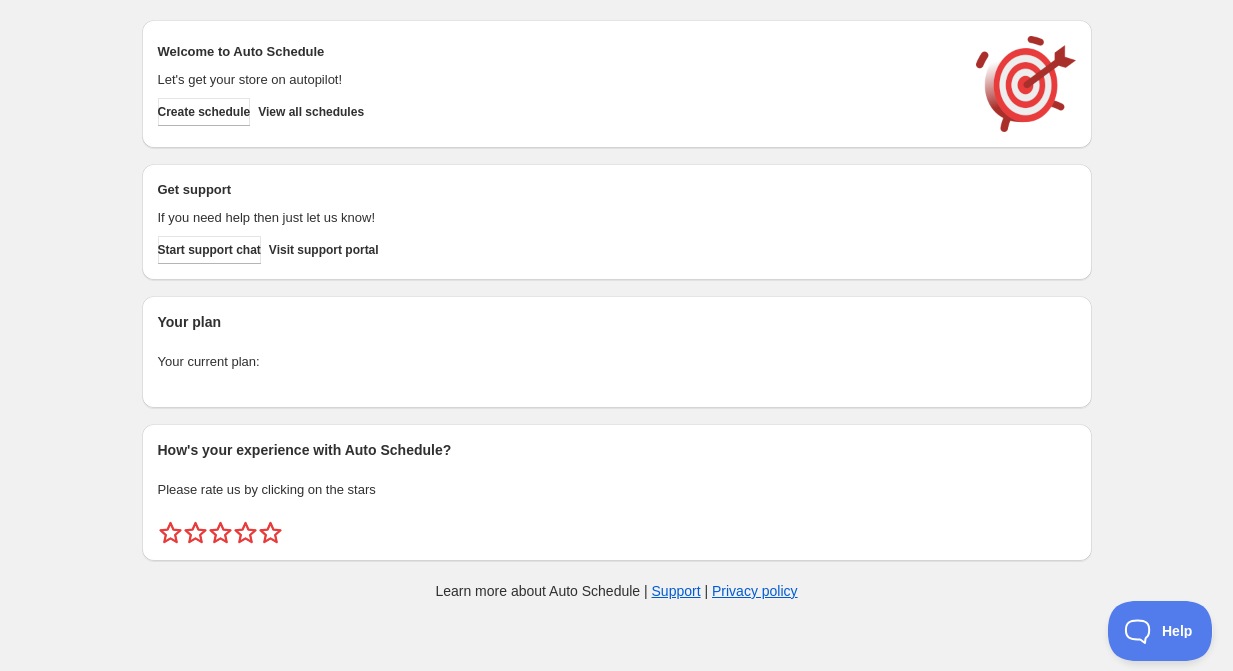 scroll, scrollTop: 0, scrollLeft: 0, axis: both 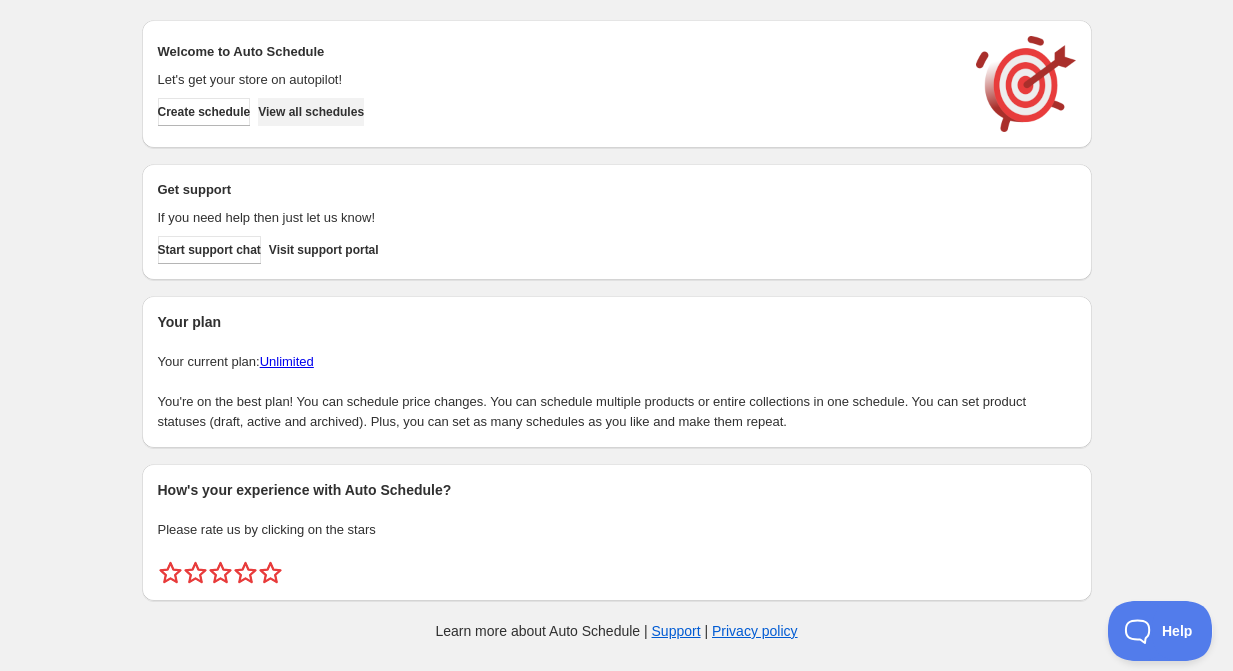click on "View all schedules" at bounding box center (311, 112) 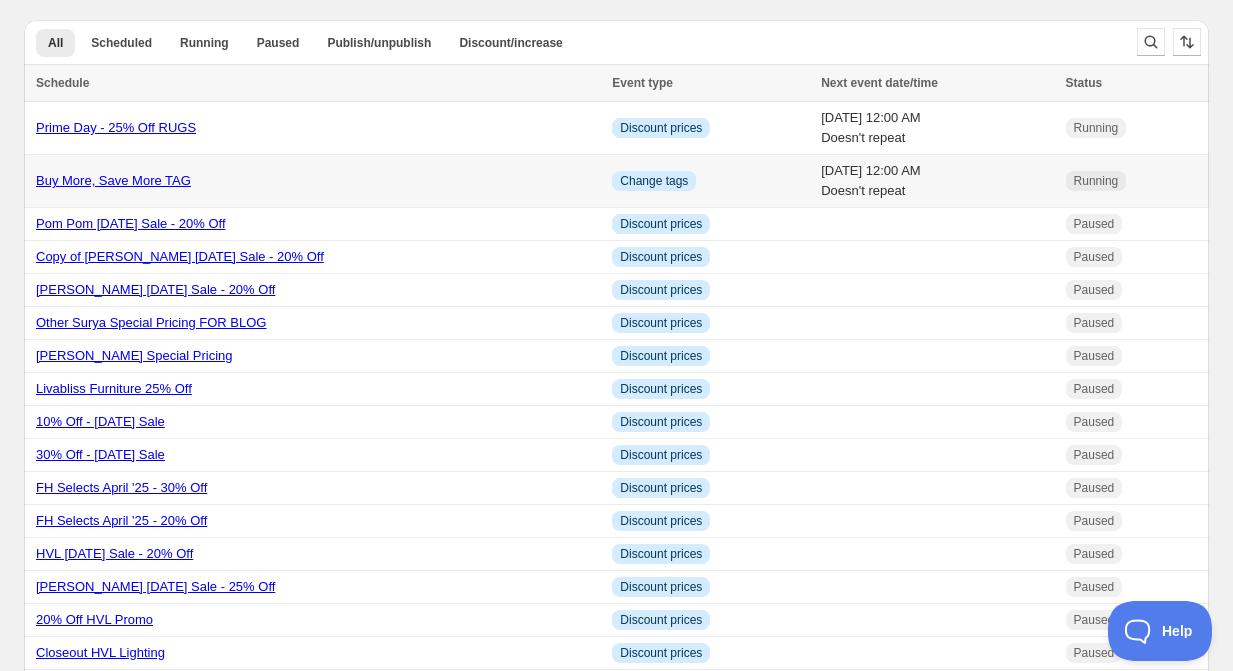 click on "Buy More, Save More TAG" at bounding box center [113, 180] 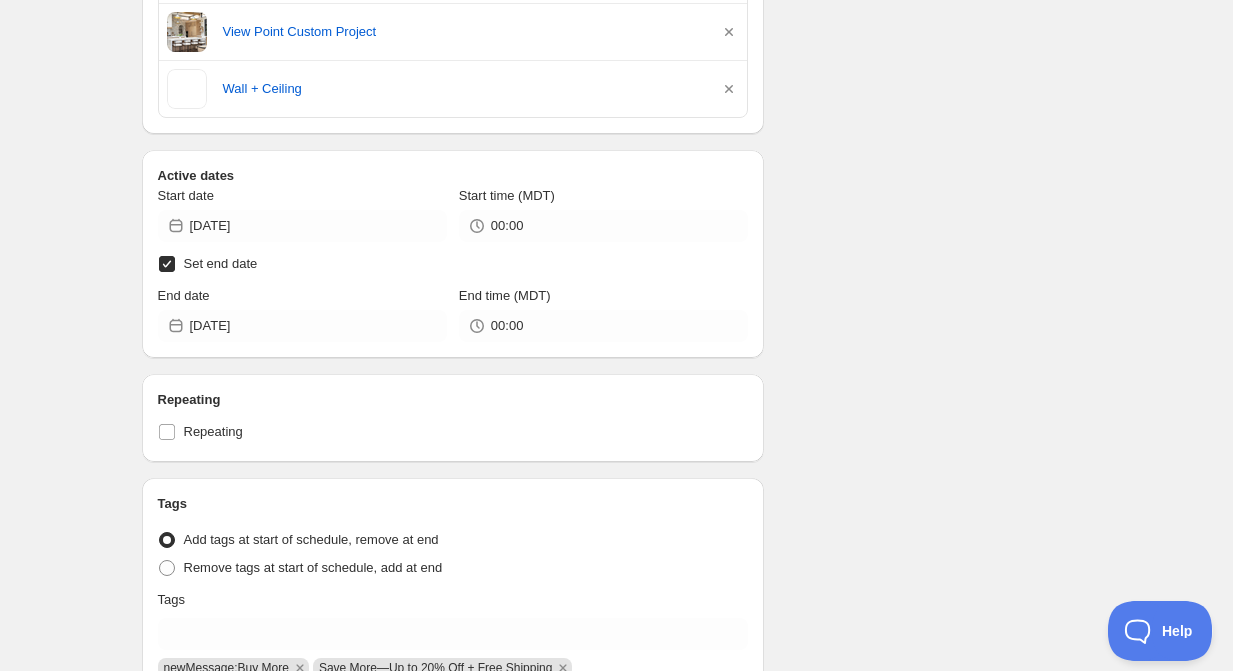 scroll, scrollTop: 6645, scrollLeft: 0, axis: vertical 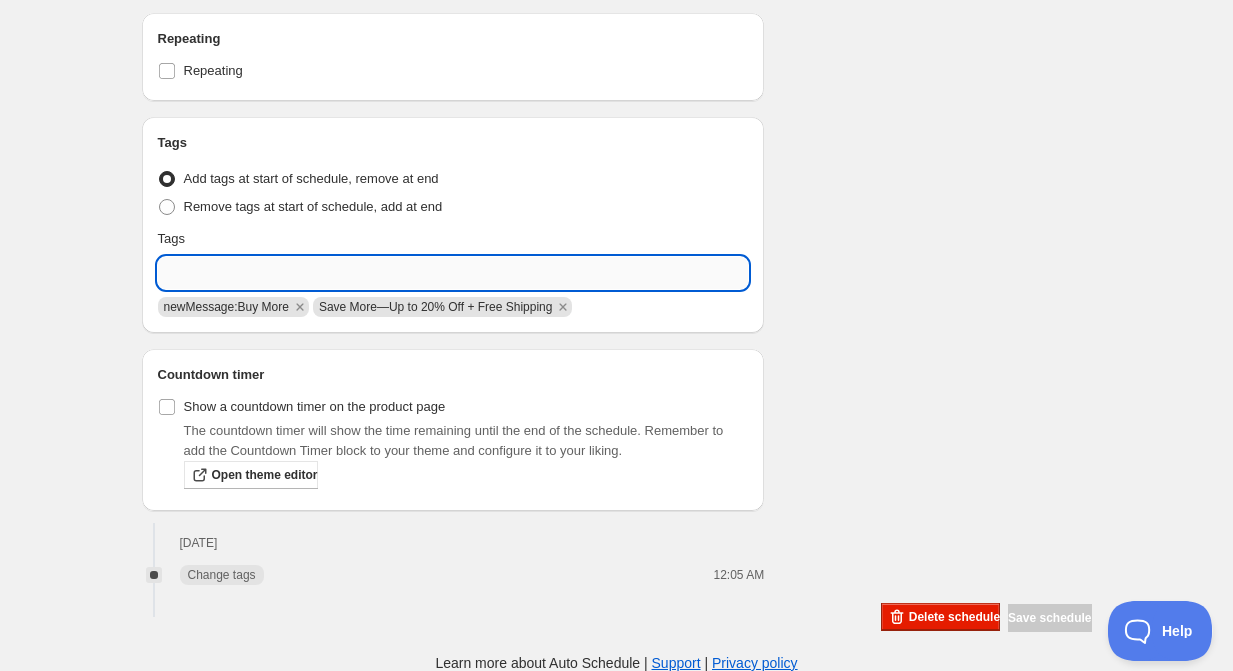 click at bounding box center [453, 273] 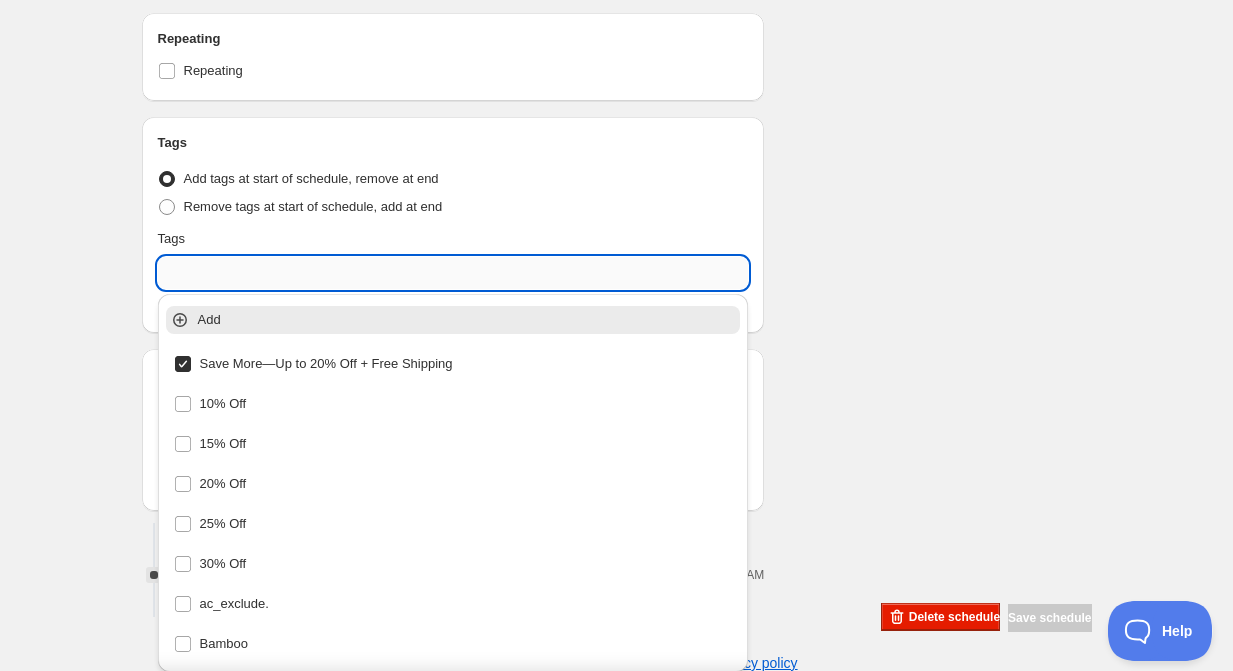 paste on "newMessage:Buy More Save More—Up to 20% Off + Free Shipping" 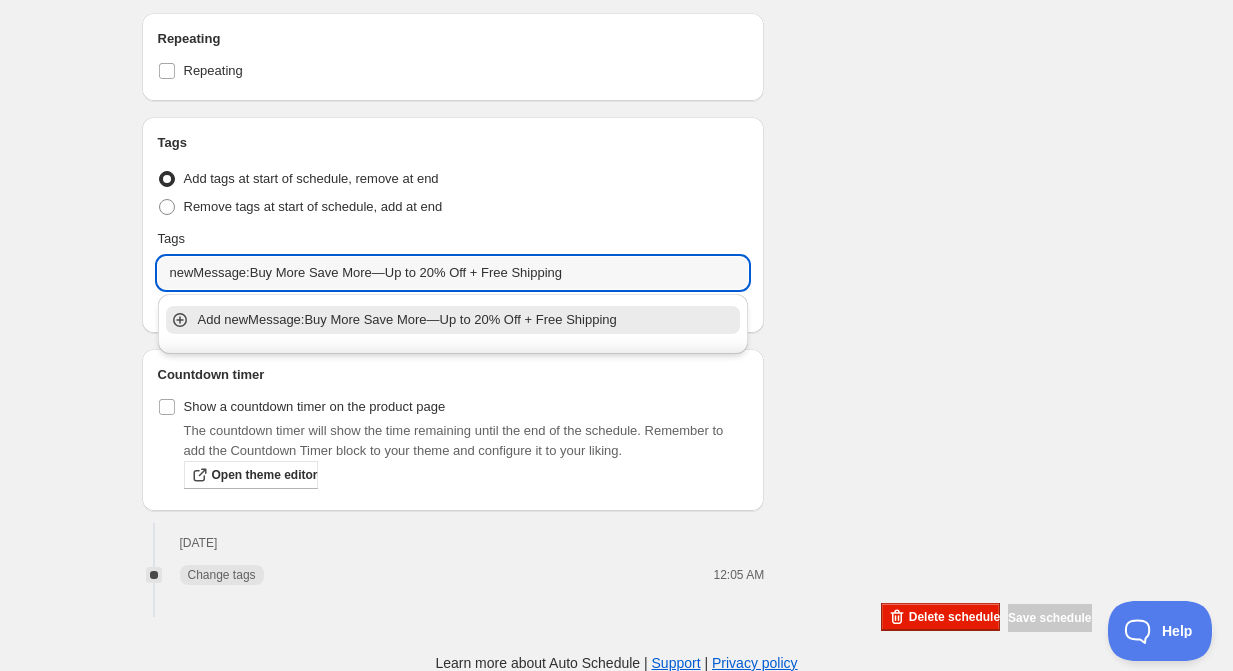 click on "Add newMessage:Buy More Save More—Up to 20% Off + Free Shipping" at bounding box center (467, 320) 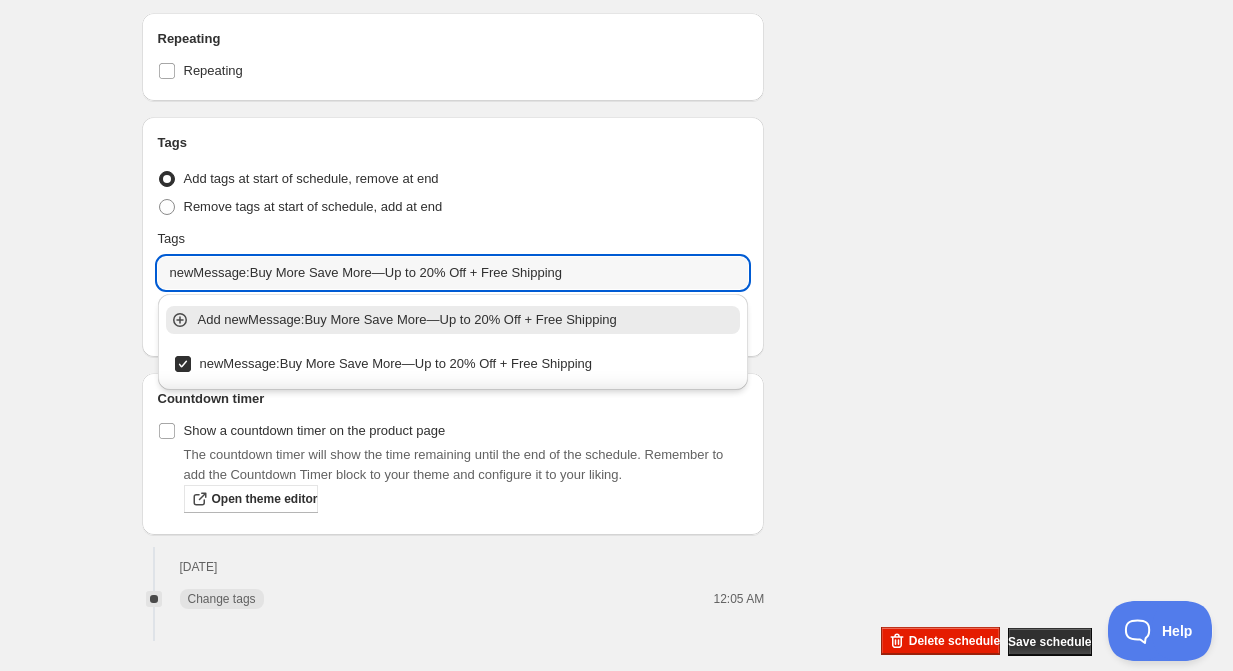 type on "newMessage:Buy More Save More—Up to 20% Off + Free Shipping" 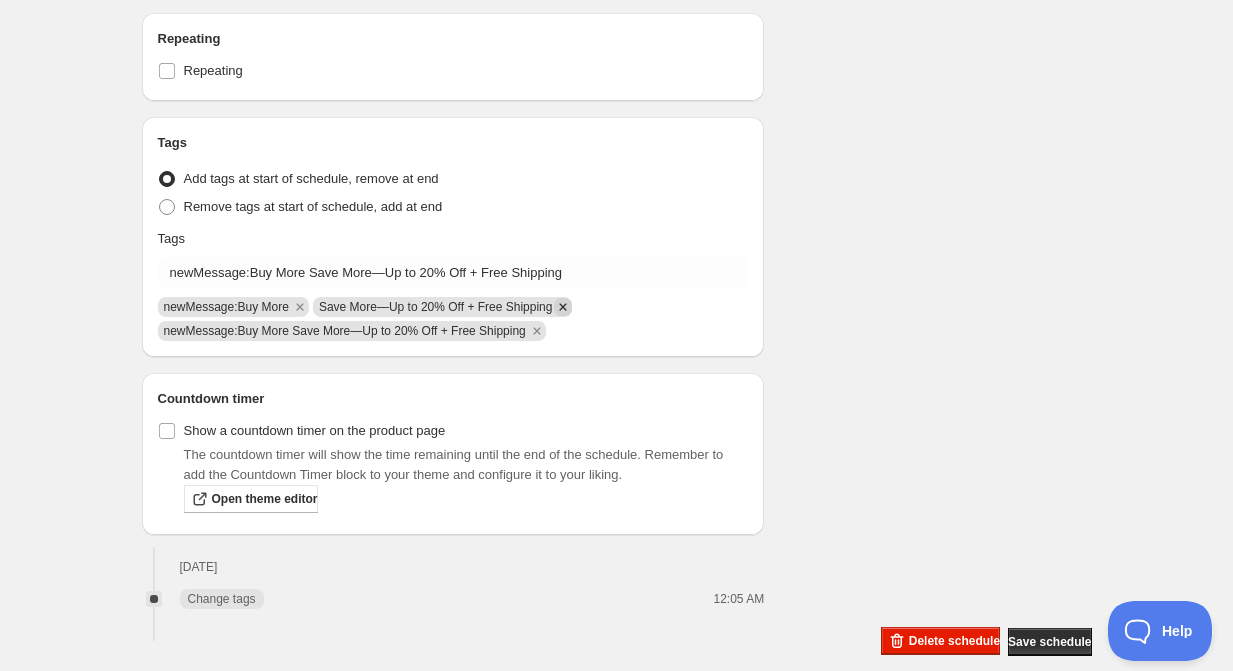 click 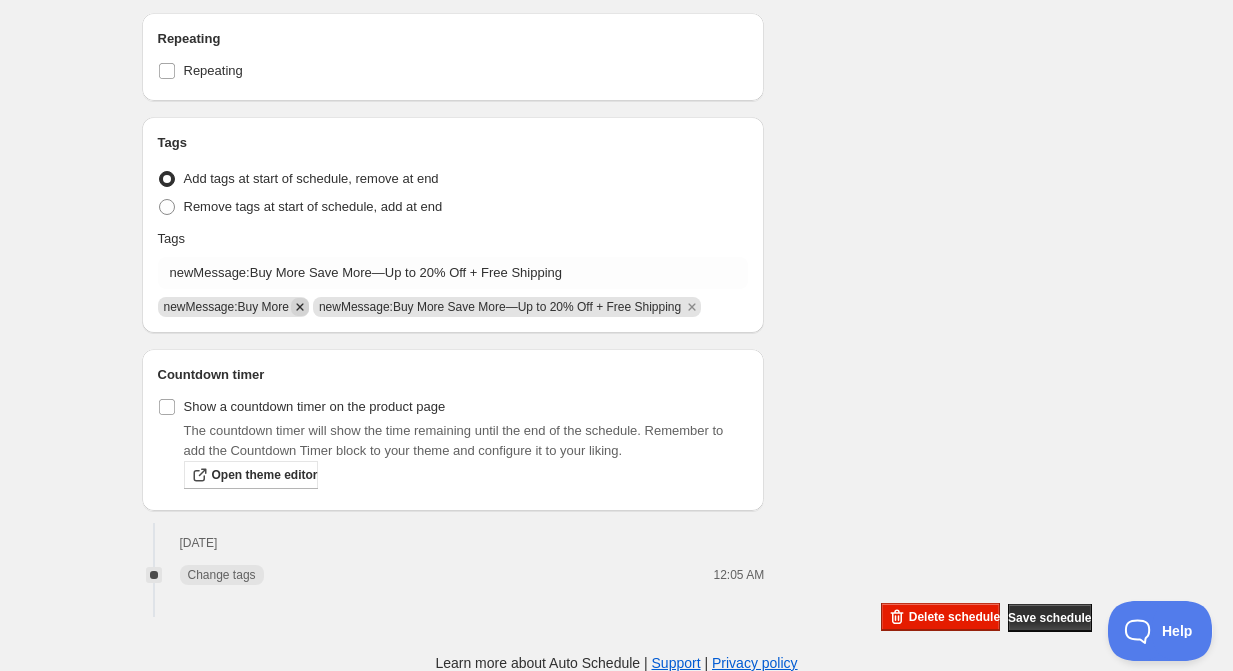 click 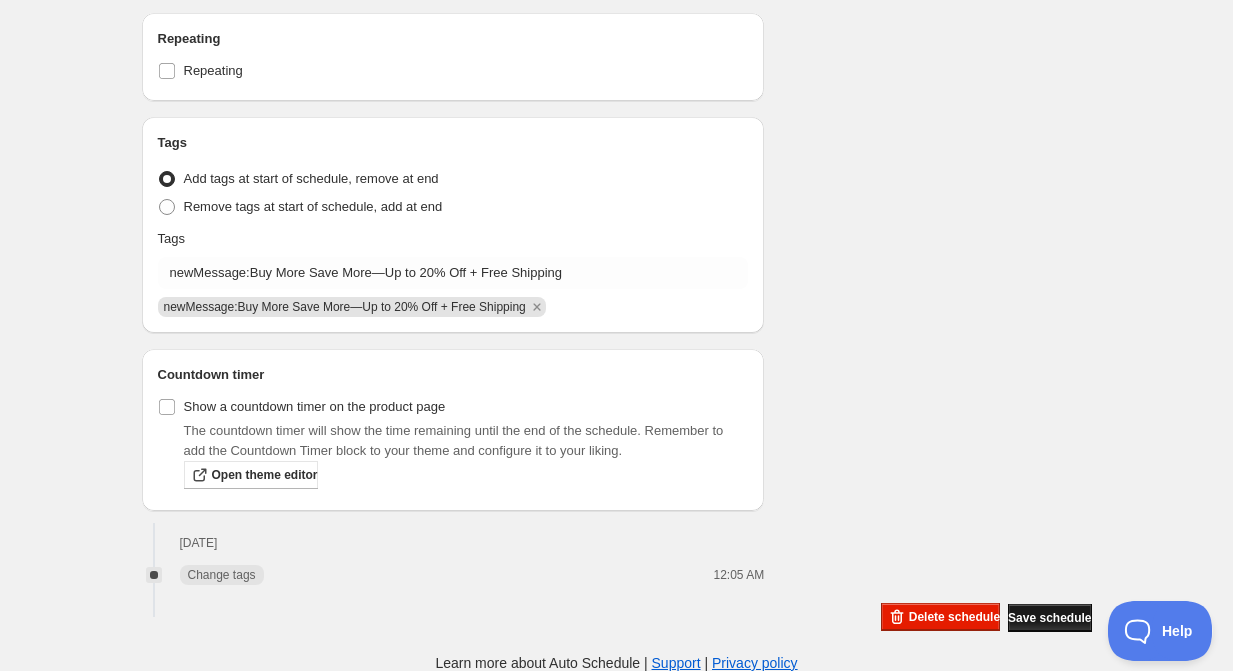 click on "Save schedule" at bounding box center [1049, 618] 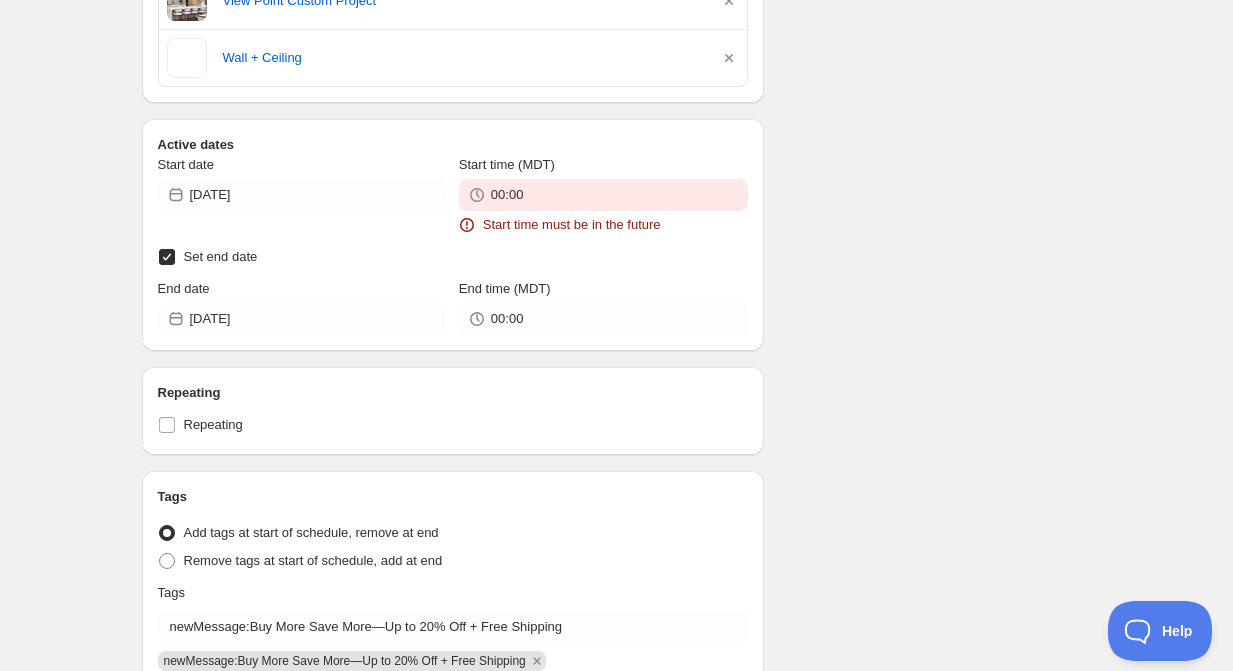 scroll, scrollTop: 6530, scrollLeft: 0, axis: vertical 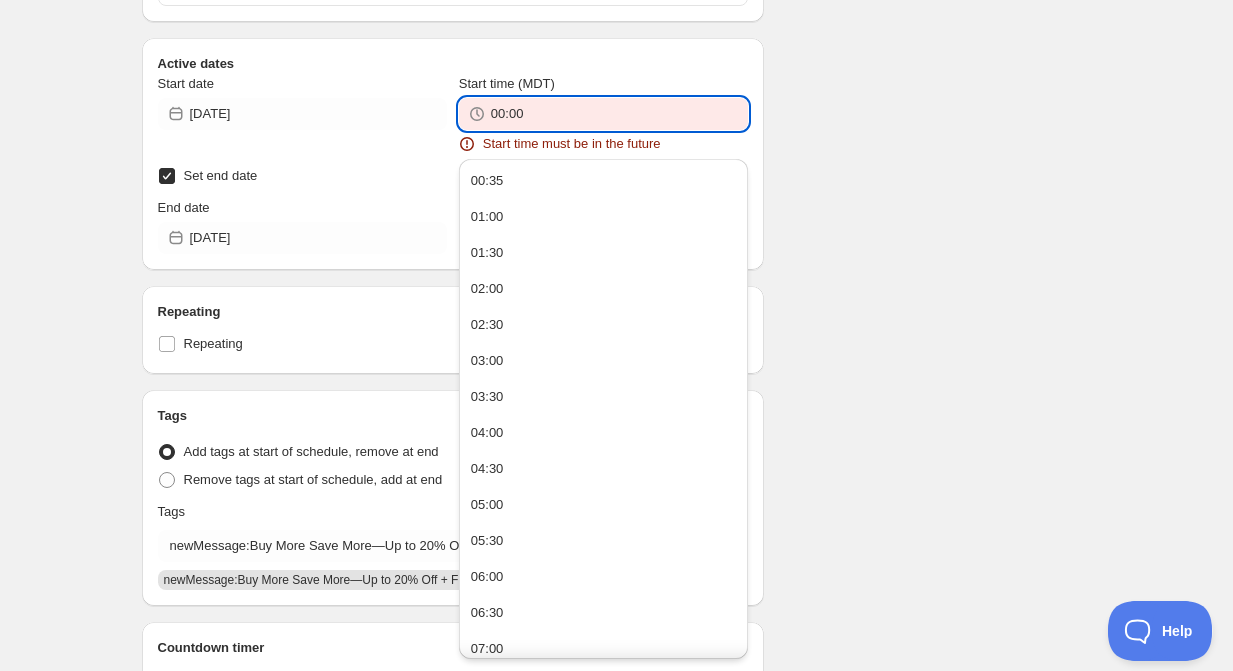 click on "00:00" at bounding box center [619, 114] 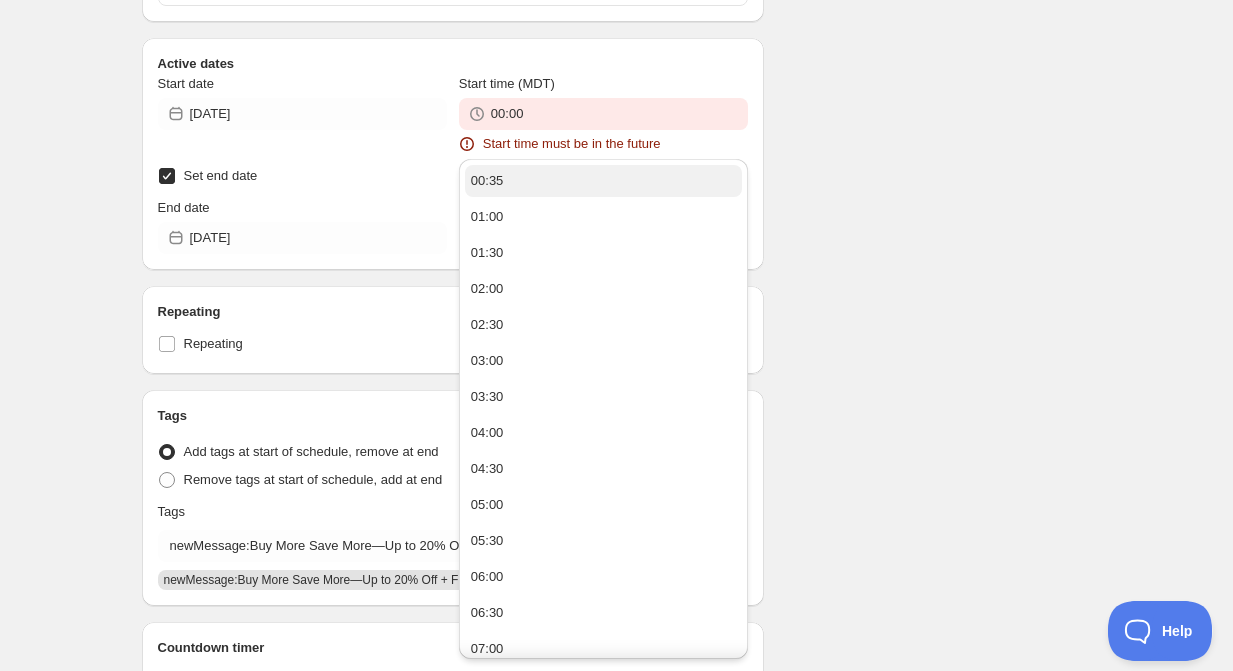 click on "00:35" at bounding box center [603, 181] 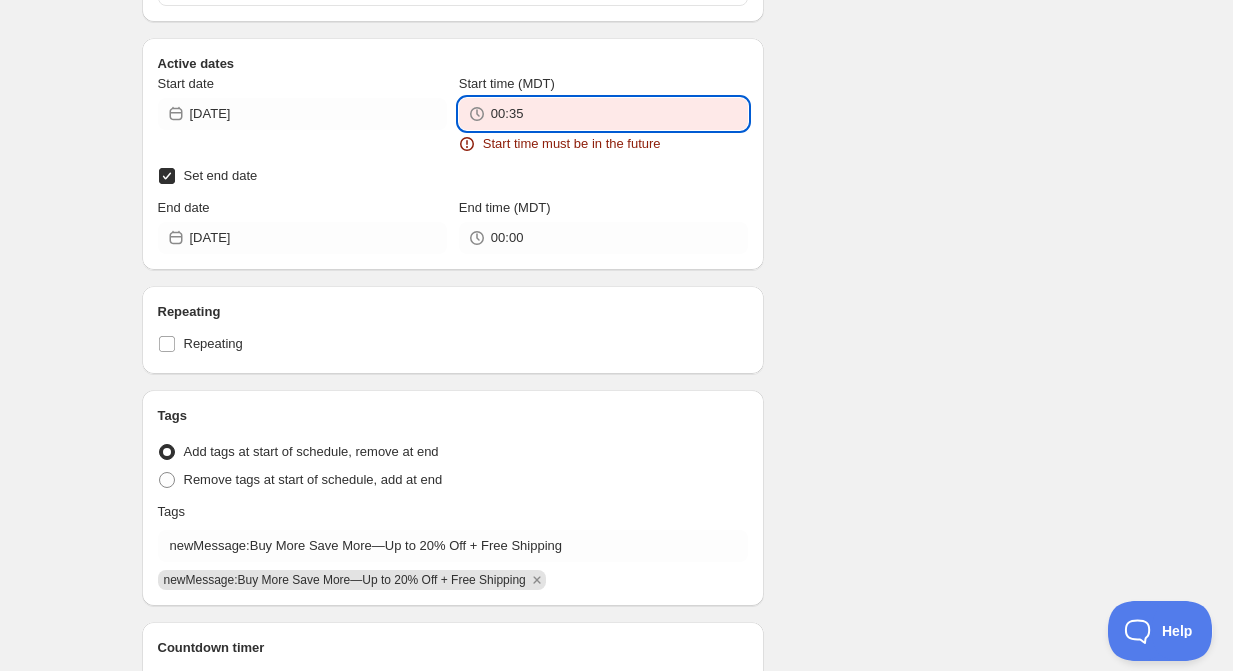 click on "00:35" at bounding box center [619, 114] 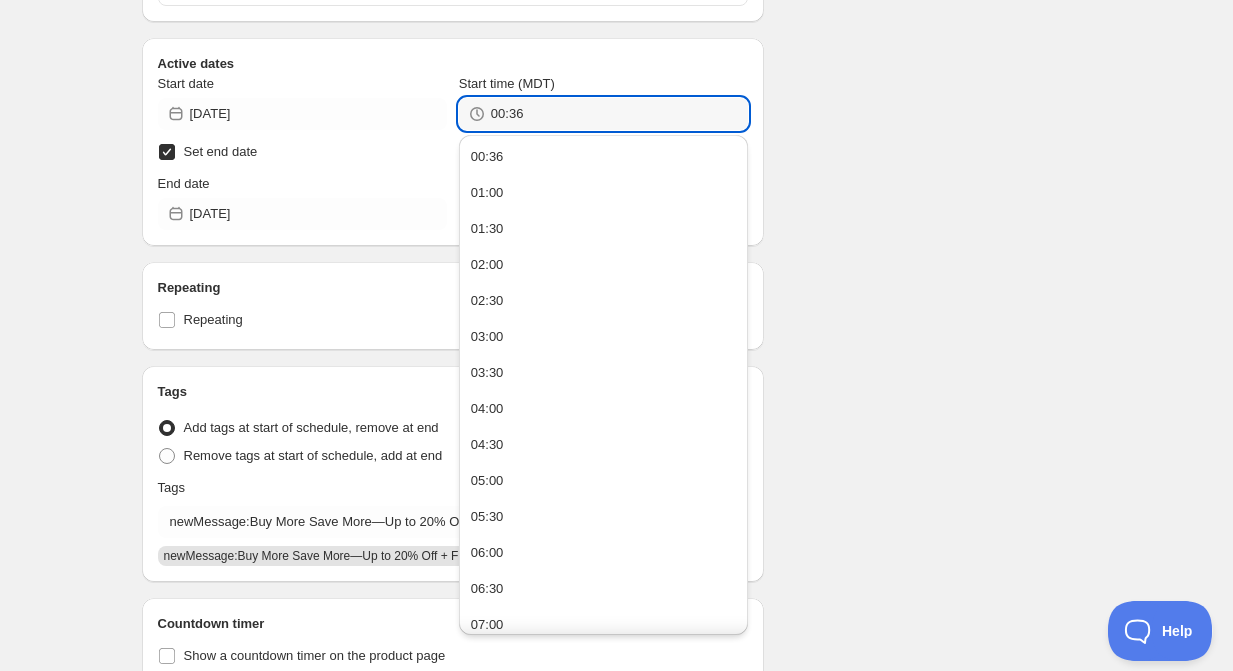 type on "00:36" 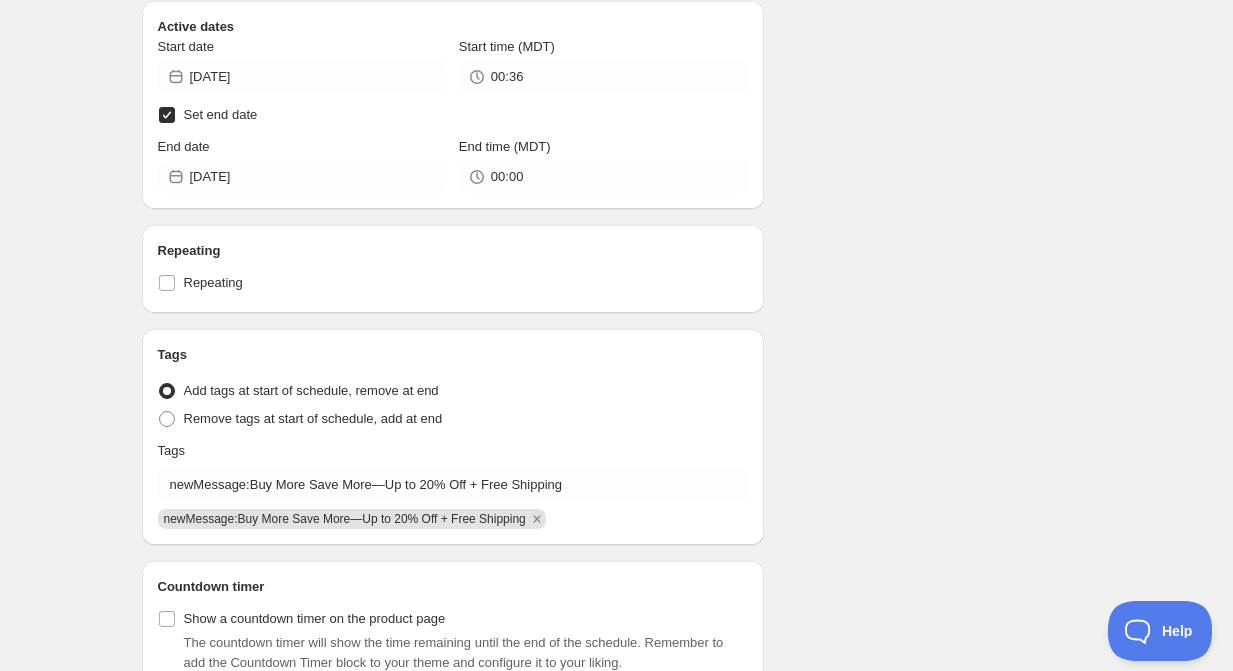scroll, scrollTop: 6779, scrollLeft: 0, axis: vertical 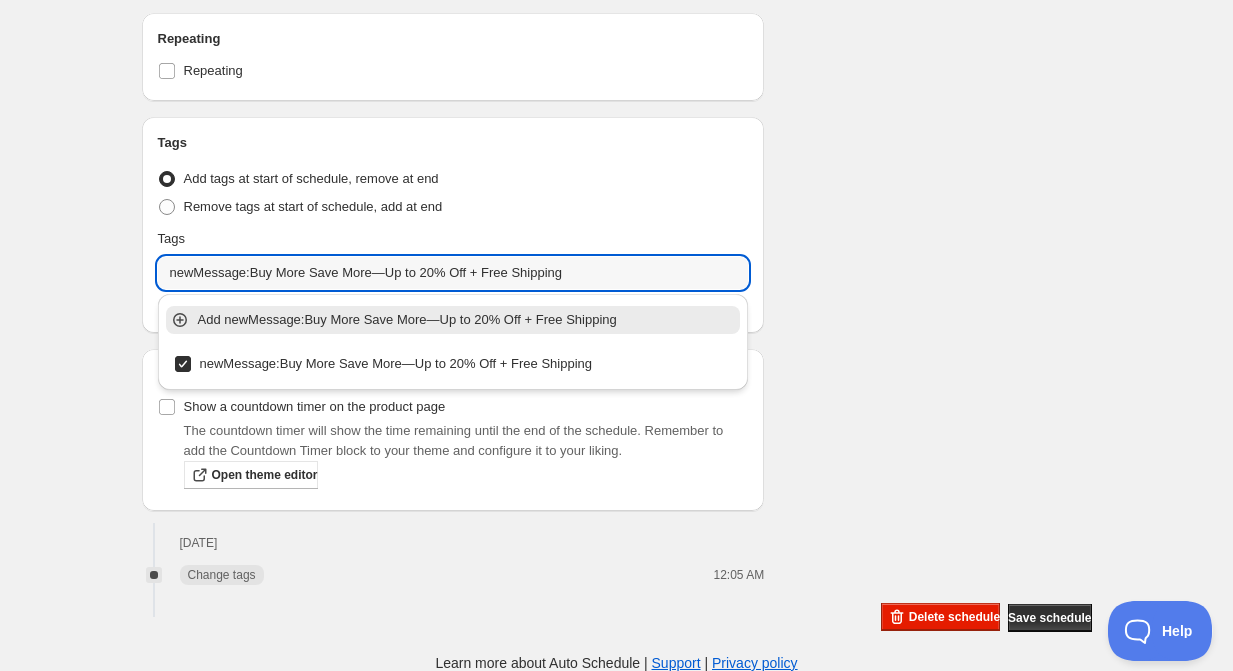 drag, startPoint x: 602, startPoint y: 274, endPoint x: 444, endPoint y: 227, distance: 164.84235 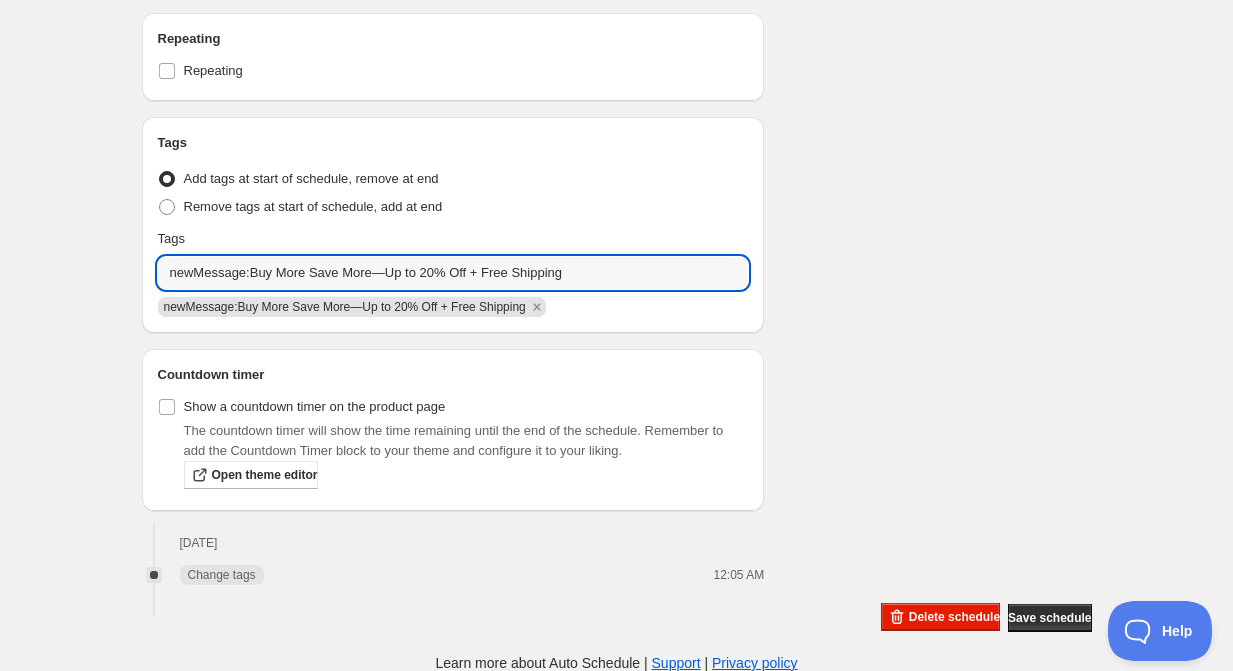 click on "There were some issues with your form submission Schedule name Buy More, Save More TAG Your customers won't see this Product selection Entity type Specific products Specific collections Specific tags Specific vendors Browse *Rugs 10% Off 15% Off 20% Off 25% Off 25% Off VIP Birthday Sale! Use code 'HBDVIP' at checkout! 30% Off 40% Off 50% Off! All Products Artwork Bar + Counter Stools Baskets + Boxes Beach Front Project Becki Owens x HVL Becki Owens x Livabliss Becki Owens x Surya Bedding Bedroom Beds Bellota Project Benches Best Sellers Bowls + Trays Candles Chairs Chaise Lounge Chandeliers Coffee Tables Consoles + Sideboards Decor Desert Oasis Project Desert Shores Project Desks Dining Chairs Dining Room Dining Tables Dressers Elevated Views Project Eligible For Discount Family Ties Project Faux Plants + Trees FINAL FEW! Up to 70% Off Floor Lamp Flush Mounts For The Collector For The Homebody For The Hostess Furniture Gifts Under $100 Golden Hour Project Hanging Lights Hawaii Project Holiday Collection HVL 1" at bounding box center (609, -3043) 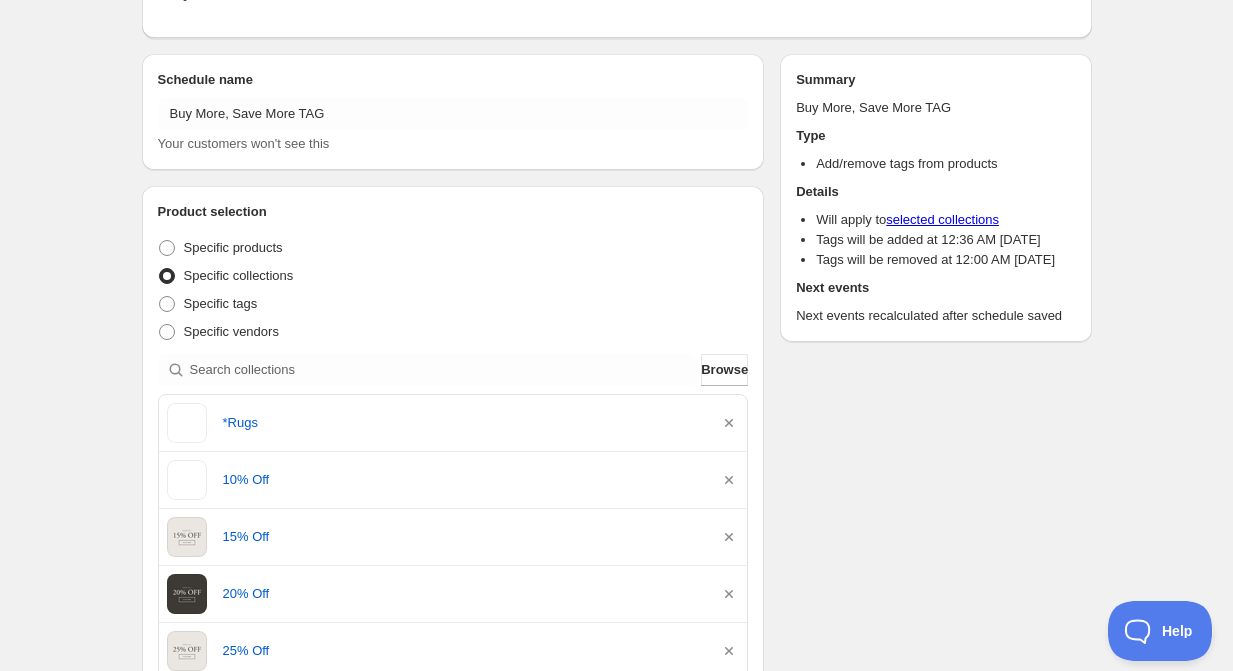 scroll, scrollTop: 0, scrollLeft: 0, axis: both 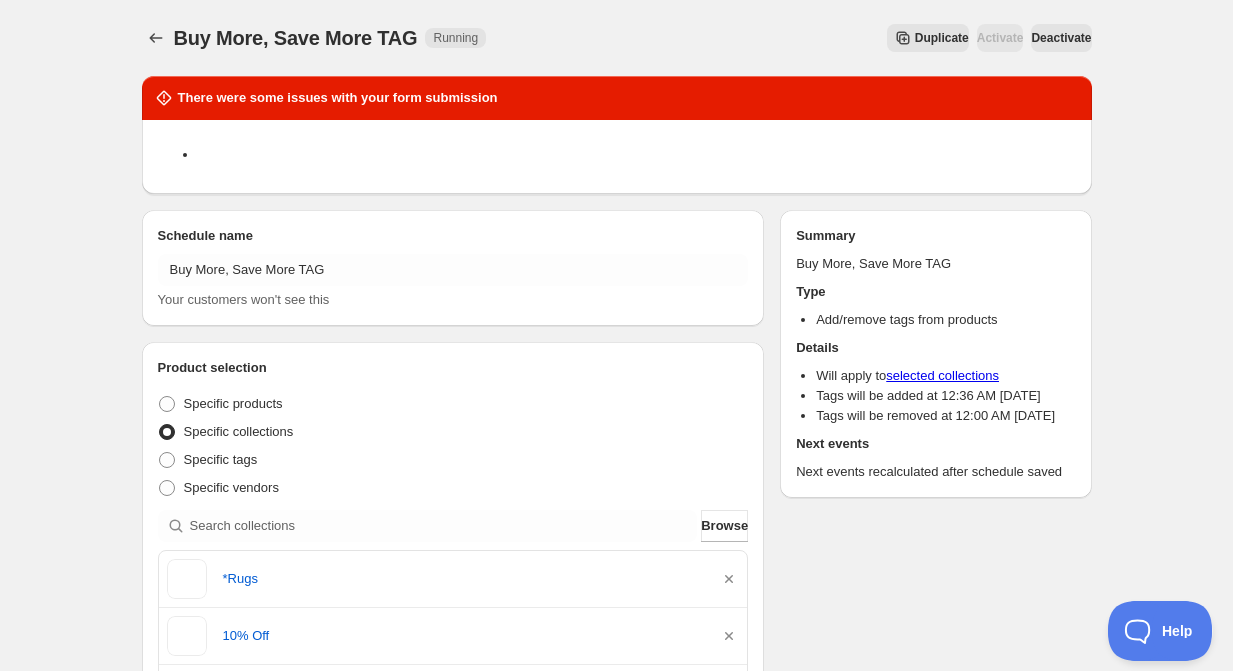 click on "Deactivate" at bounding box center [1061, 38] 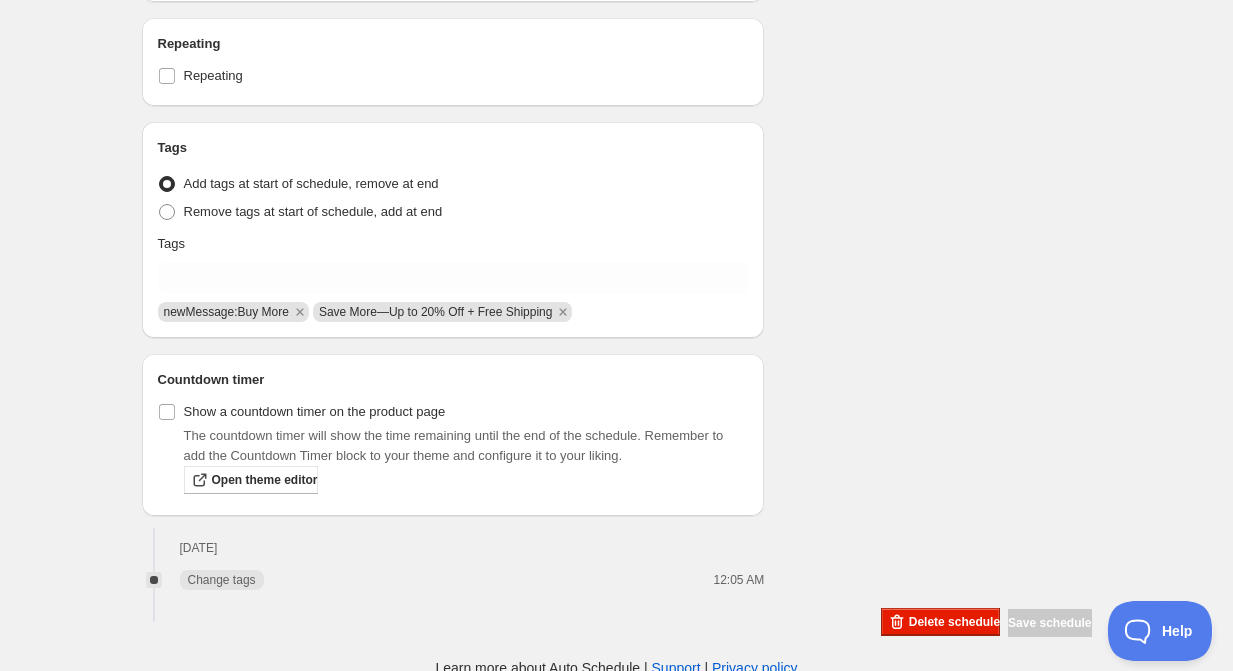 scroll, scrollTop: 6645, scrollLeft: 0, axis: vertical 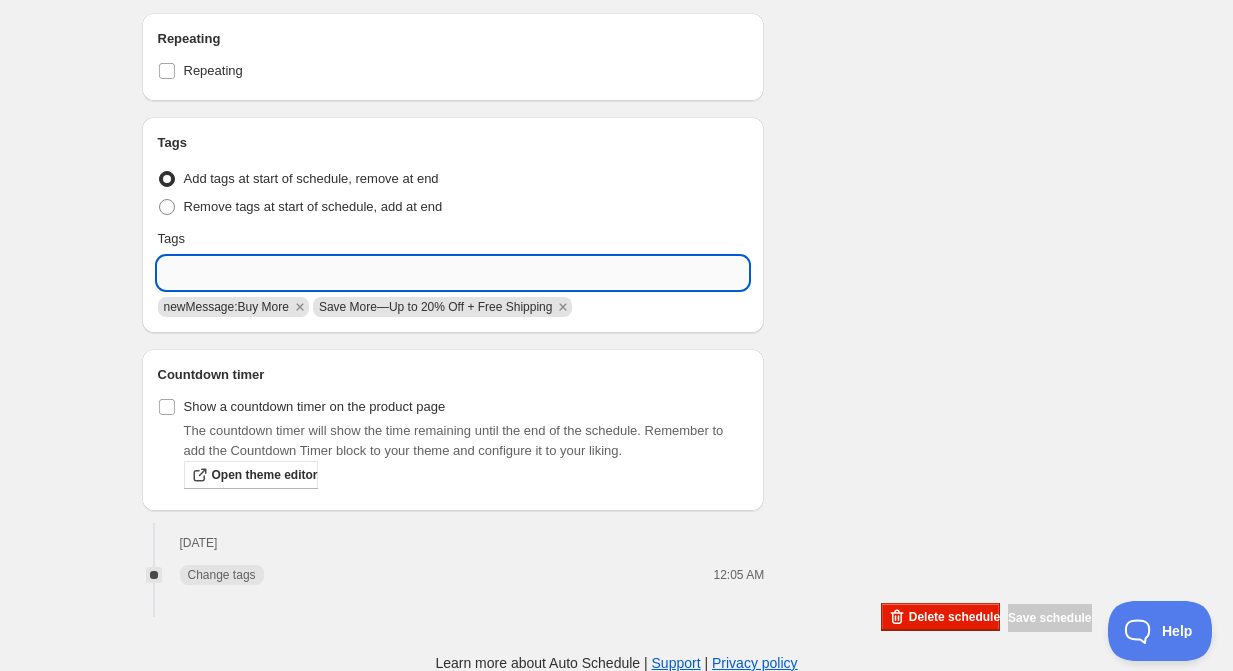 click at bounding box center (453, 273) 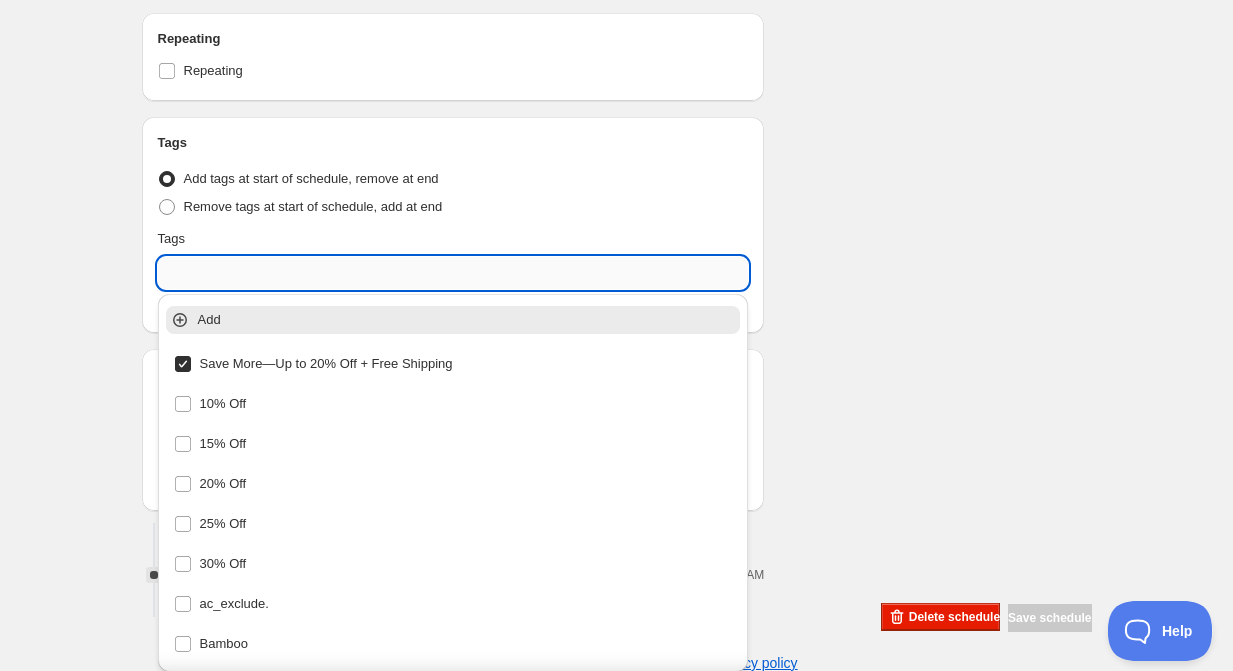 paste on "newMessage:Buy More Save More—Up to 20% Off + Free Shipping" 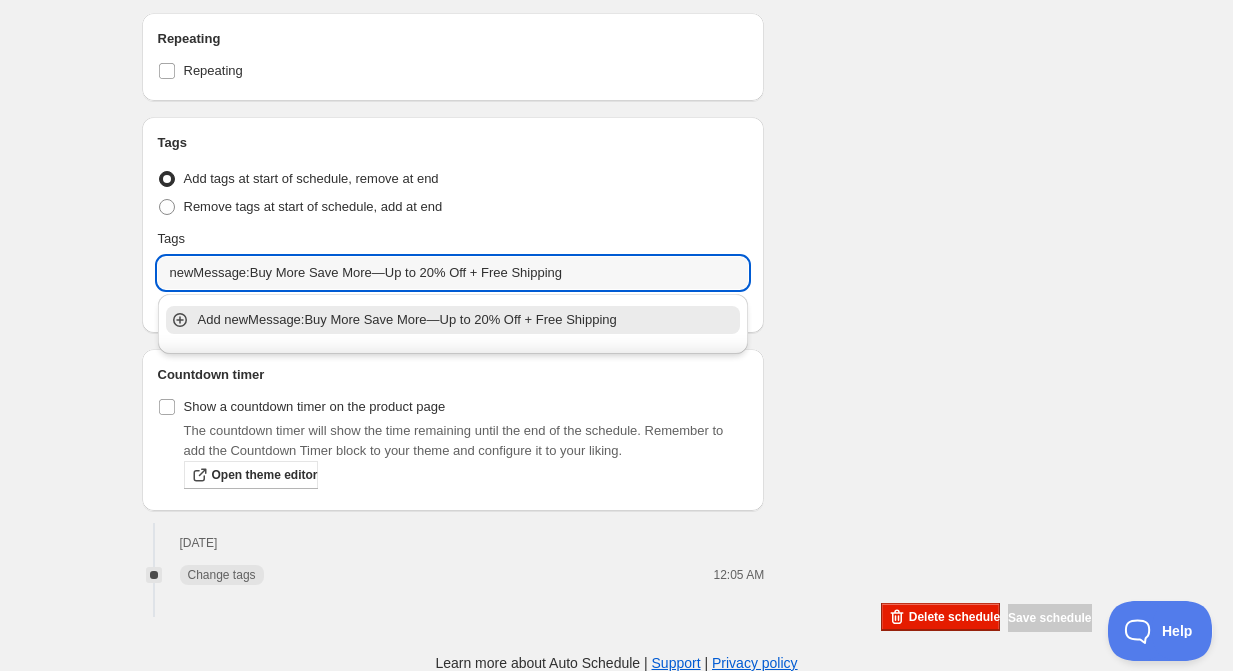 click on "Add newMessage:Buy More Save More—Up to 20% Off + Free Shipping" at bounding box center (467, 320) 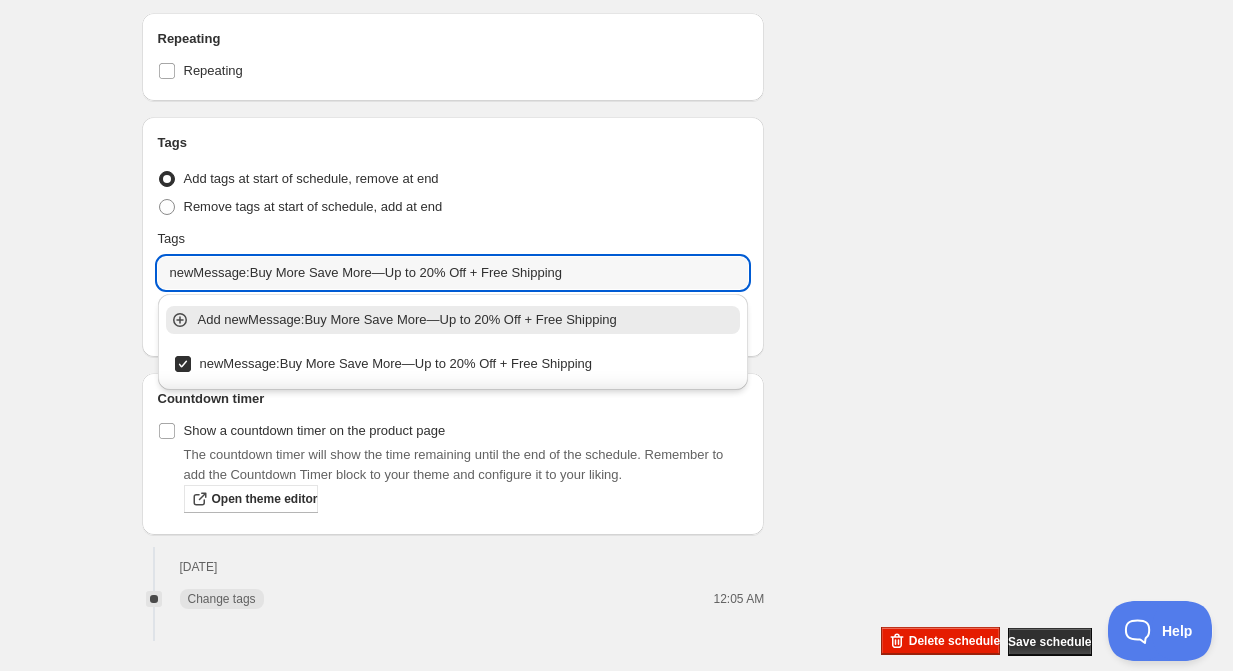 type on "newMessage:Buy More Save More—Up to 20% Off + Free Shipping" 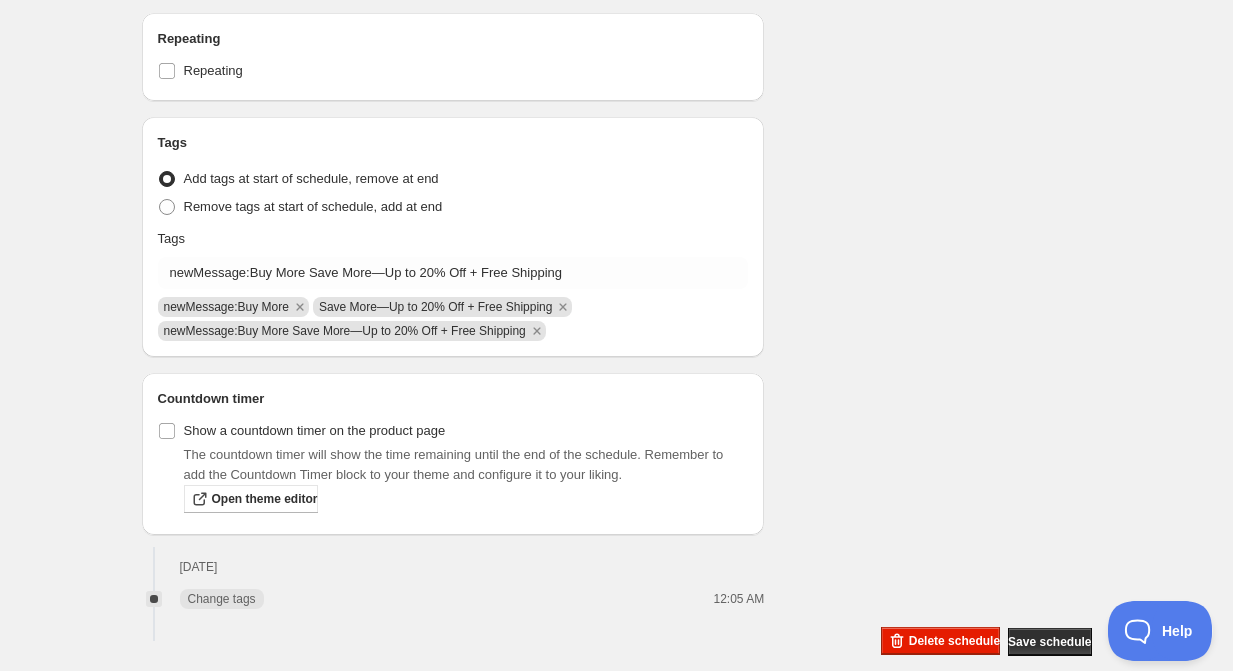 click on "Schedule name Buy More, Save More TAG Your customers won't see this Product selection Entity type Specific products Specific collections Specific tags Specific vendors Browse *Rugs 10% Off 15% Off 20% Off 25% Off 25% Off VIP Birthday Sale! Use code 'HBDVIP' at checkout! 30% Off 40% Off 50% Off! All Products Artwork Bar + Counter Stools Baskets + Boxes Beach Front Project Becki Owens x HVL Becki Owens x Livabliss Becki Owens x Surya Bedding Bedroom Beds Bellota Project Benches Best Sellers Bowls + Trays Candles Chairs Chaise Lounge Chandeliers Coffee Tables Consoles + Sideboards Decor Desert Oasis Project Desert Shores Project Desks Dining Chairs Dining Room Dining Tables Dressers Elevated Views Project Eligible For Discount Family Ties Project Faux Plants + Trees FINAL FEW! Up to 70% Off Floor Lamp Flush Mounts For The Collector For The Homebody For The Hostess Furniture Gifts Under $100 Golden Hour Project Hanging Lights Hawaii Project Holiday Collection Holiday Gift Guide Home page HVL Ladders Lamps Mirrors" at bounding box center [609, -2964] 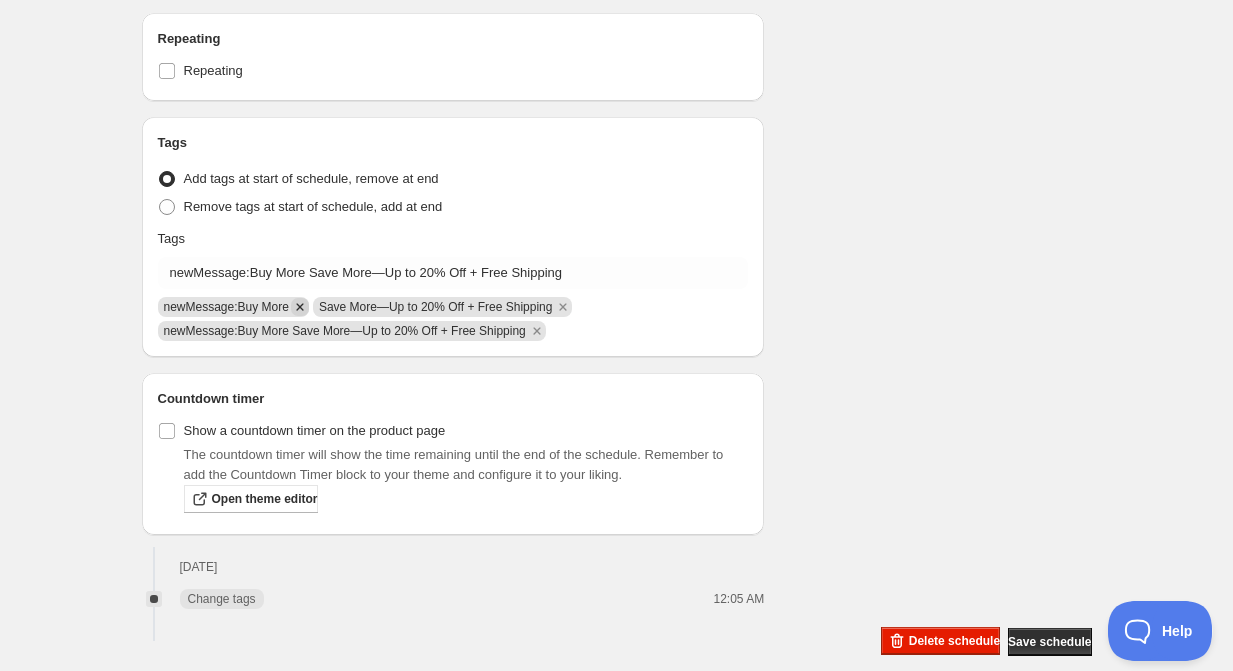 click 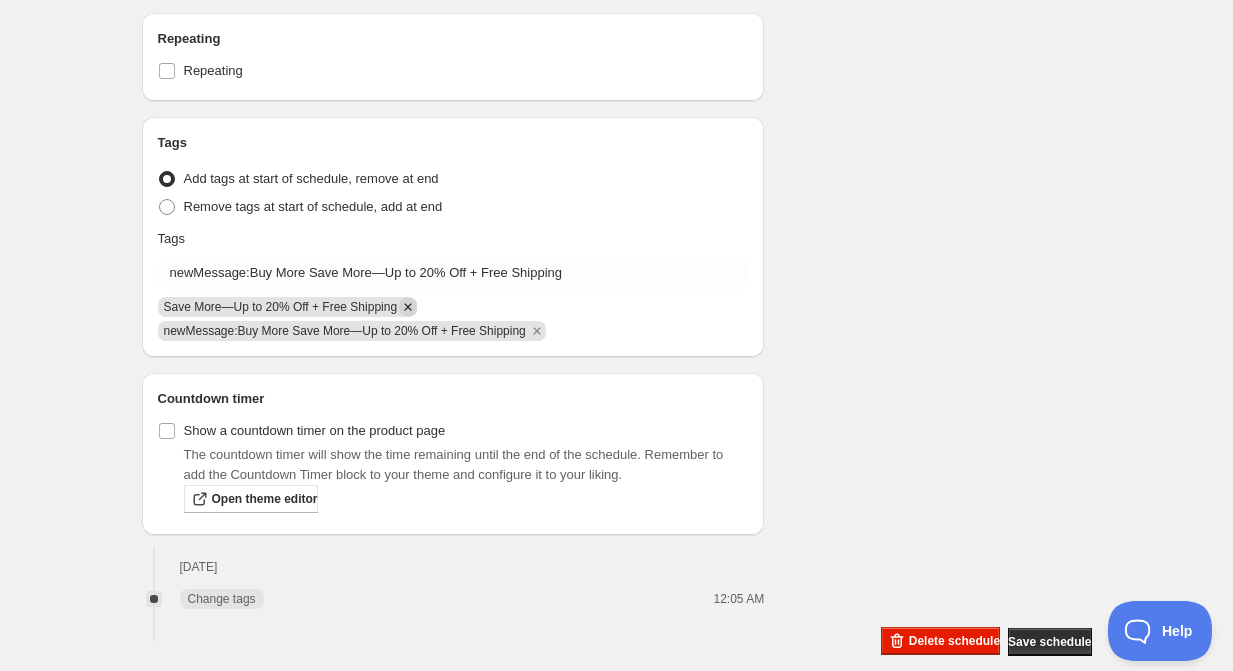 click 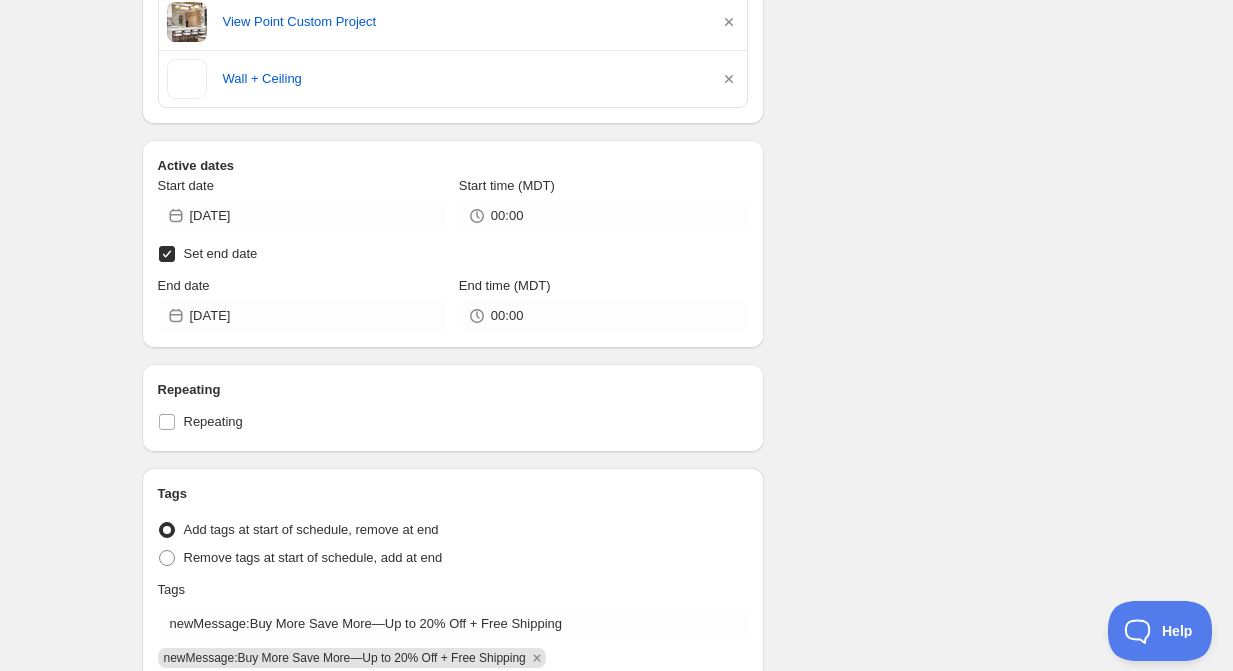 scroll, scrollTop: 6285, scrollLeft: 0, axis: vertical 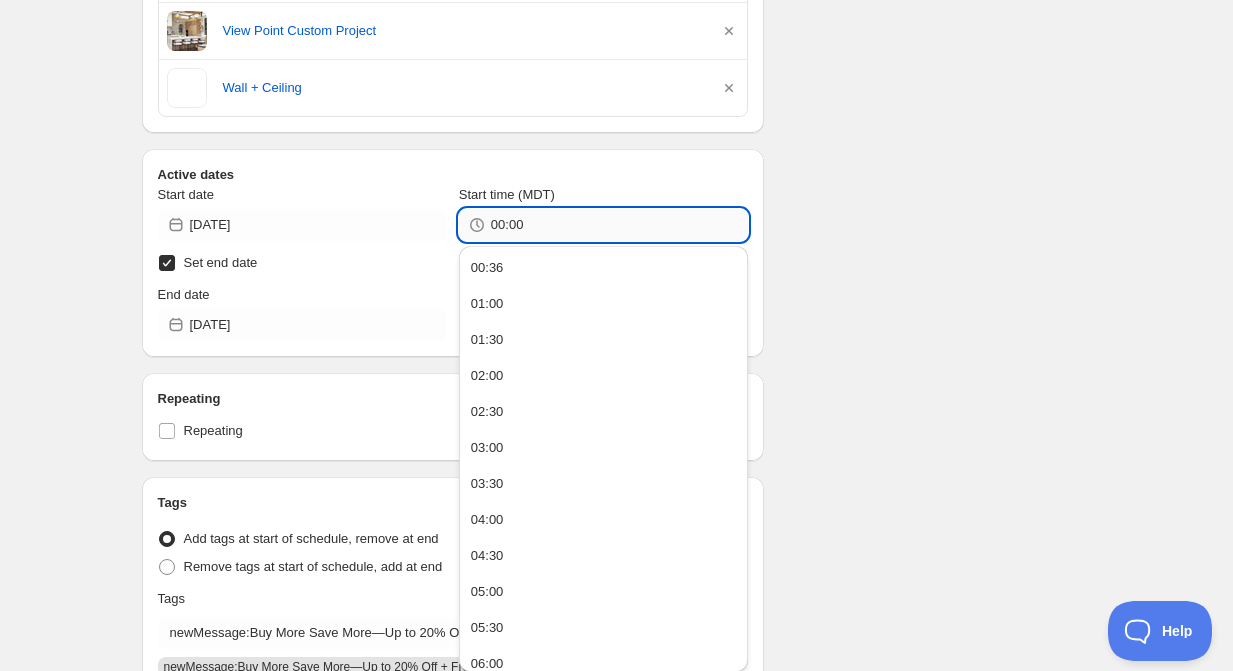 click on "00:00" at bounding box center [619, 225] 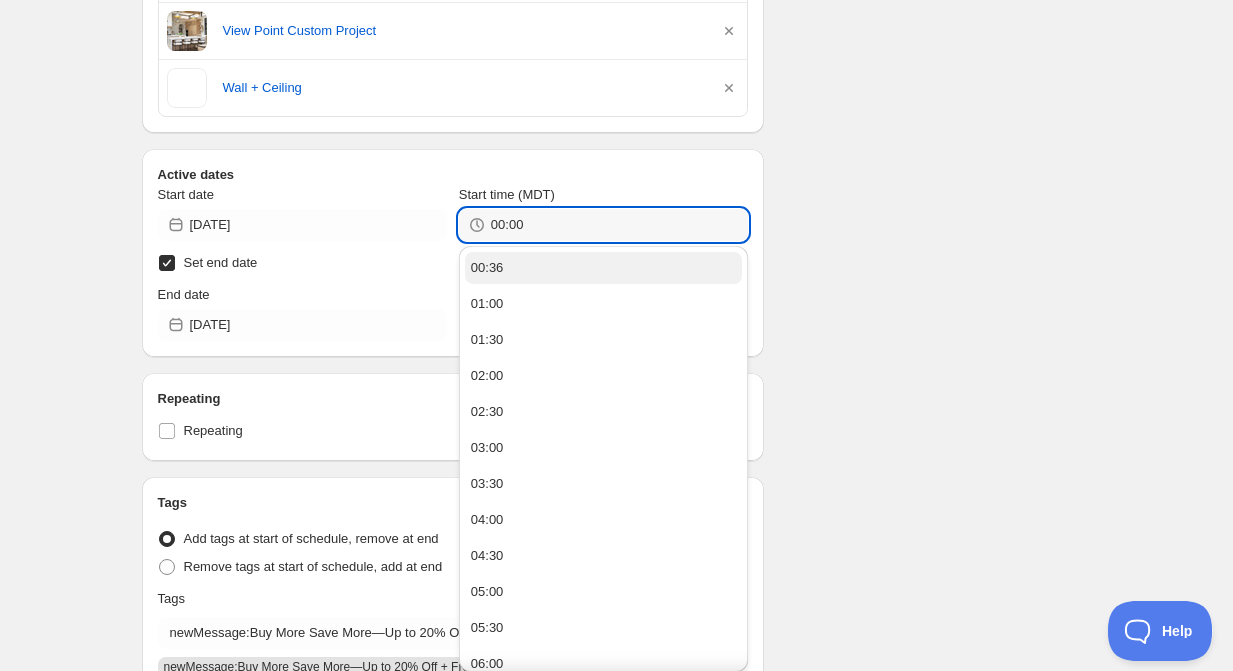 click on "00:36" at bounding box center (603, 268) 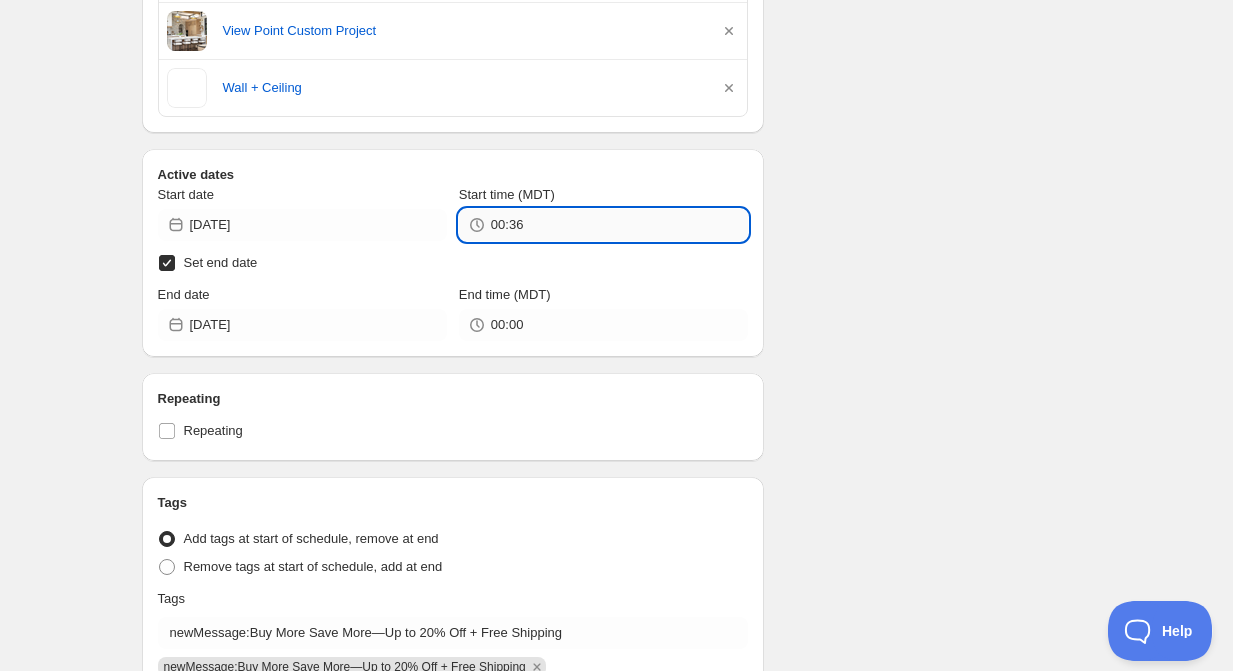 click on "00:36" at bounding box center (619, 225) 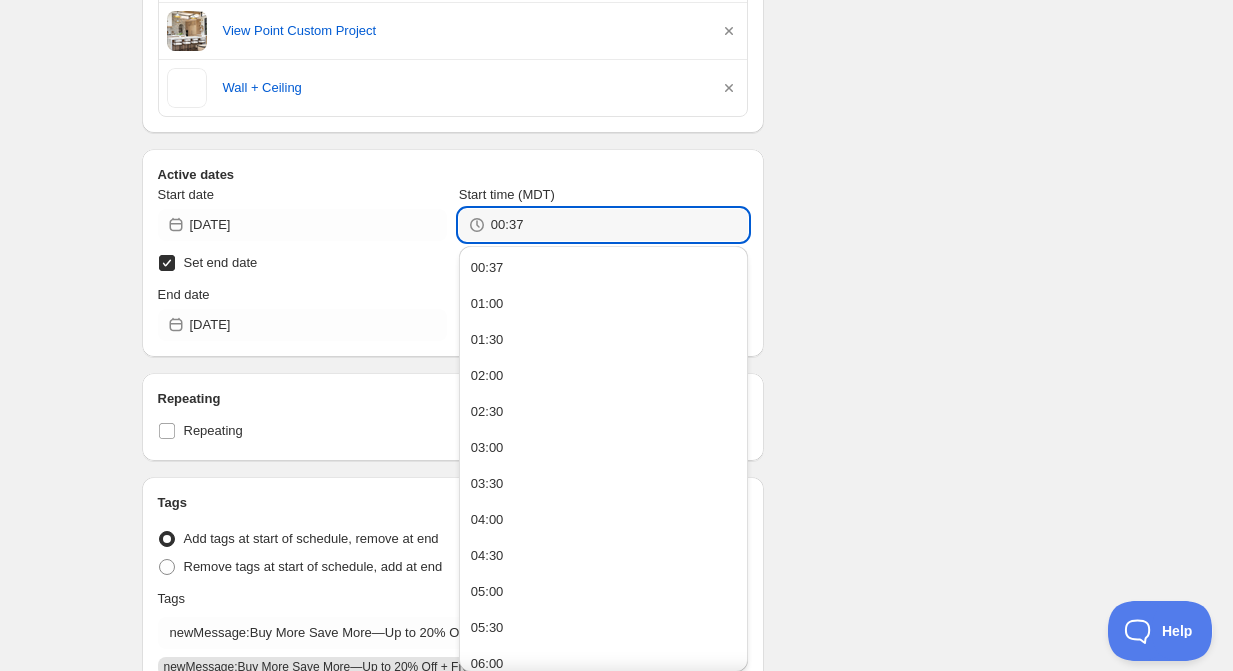 click on "Schedule name Buy More, Save More TAG Your customers won't see this Product selection Entity type Specific products Specific collections Specific tags Specific vendors Browse *Rugs 10% Off 15% Off 20% Off 25% Off 25% Off VIP Birthday Sale! Use code 'HBDVIP' at checkout! 30% Off 40% Off 50% Off! All Products Artwork Bar + Counter Stools Baskets + Boxes Beach Front Project Becki Owens x HVL Becki Owens x Livabliss Becki Owens x Surya Bedding Bedroom Beds Bellota Project Benches Best Sellers Bowls + Trays Candles Chairs Chaise Lounge Chandeliers Coffee Tables Consoles + Sideboards Decor Desert Oasis Project Desert Shores Project Desks Dining Chairs Dining Room Dining Tables Dressers Elevated Views Project Eligible For Discount Family Ties Project Faux Plants + Trees FINAL FEW! Up to 70% Off Floor Lamp Flush Mounts For The Collector For The Homebody For The Hostess Furniture Gifts Under $100 Golden Hour Project Hanging Lights Hawaii Project Holiday Collection Holiday Gift Guide Home page HVL Ladders Lamps Mirrors" at bounding box center (609, -2616) 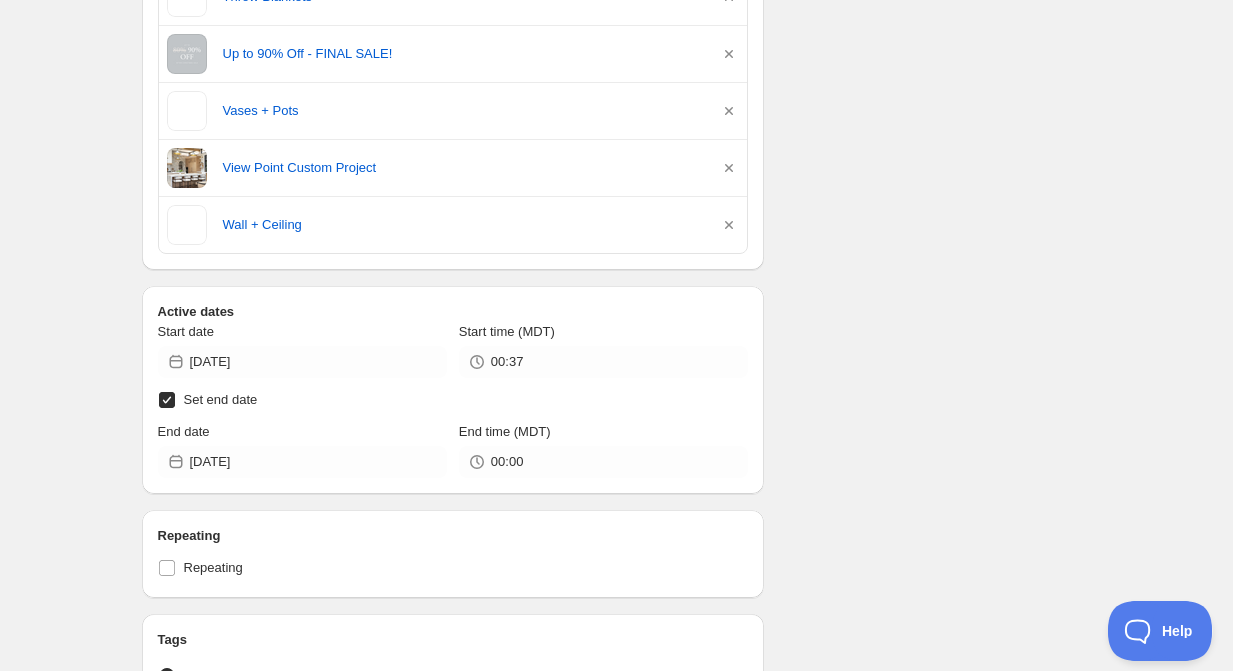 scroll, scrollTop: 6306, scrollLeft: 0, axis: vertical 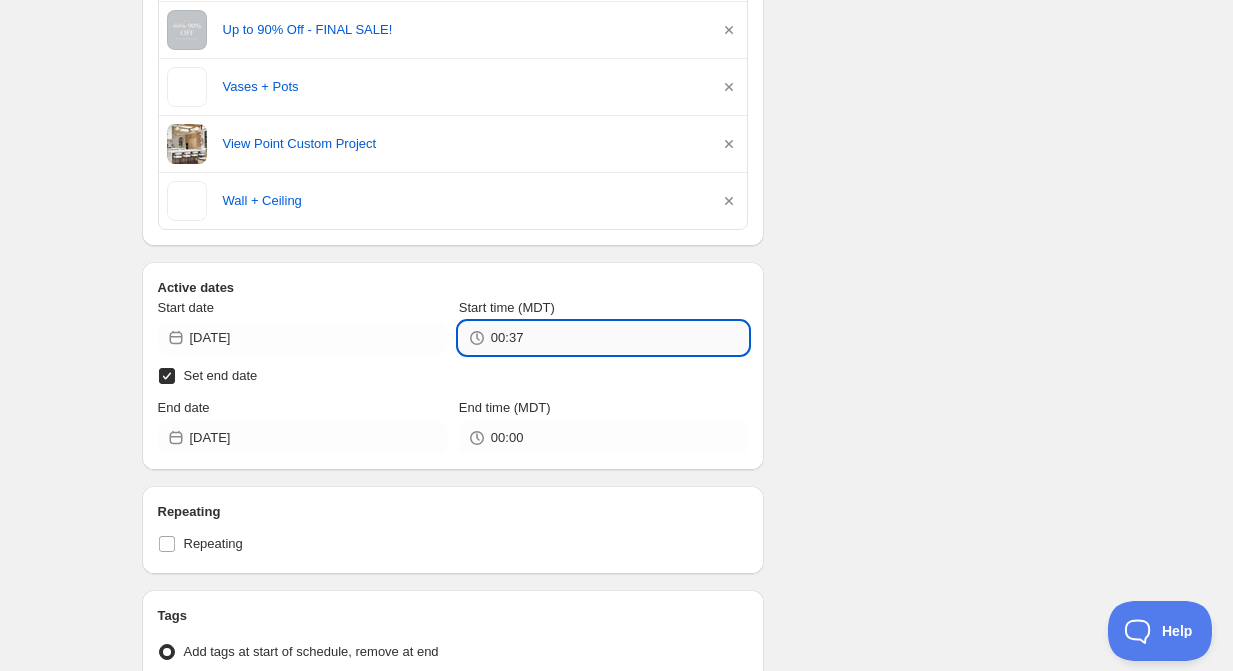 click on "00:37" at bounding box center [619, 338] 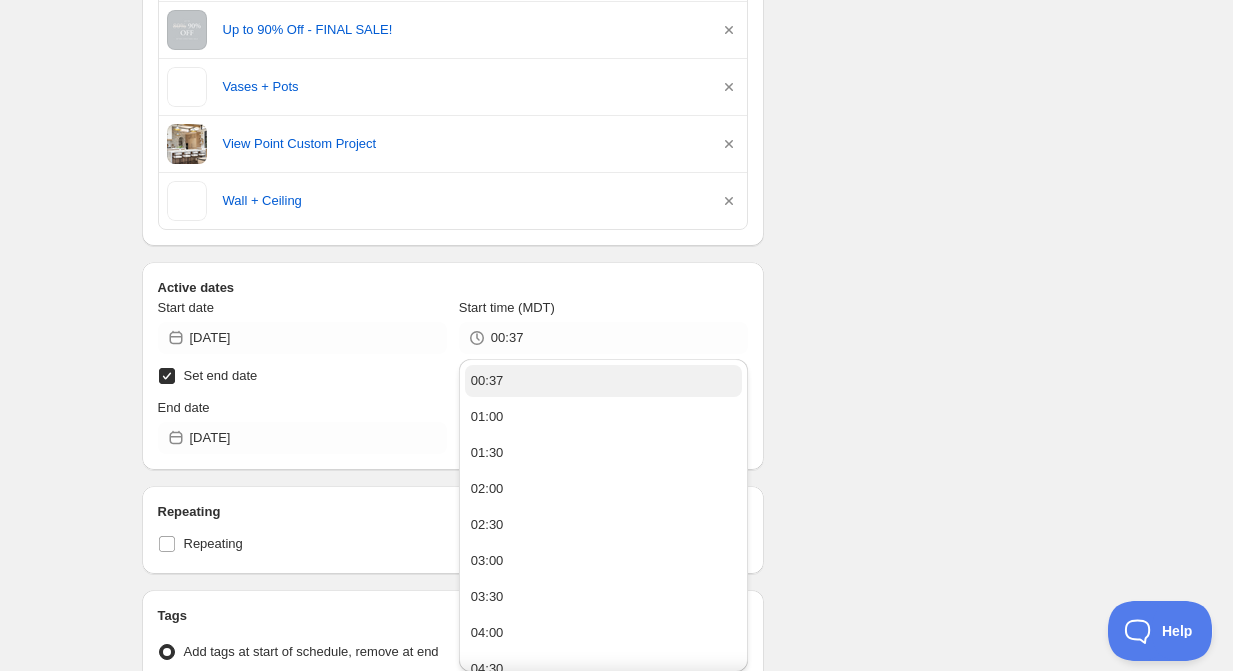 click on "00:37" at bounding box center (603, 381) 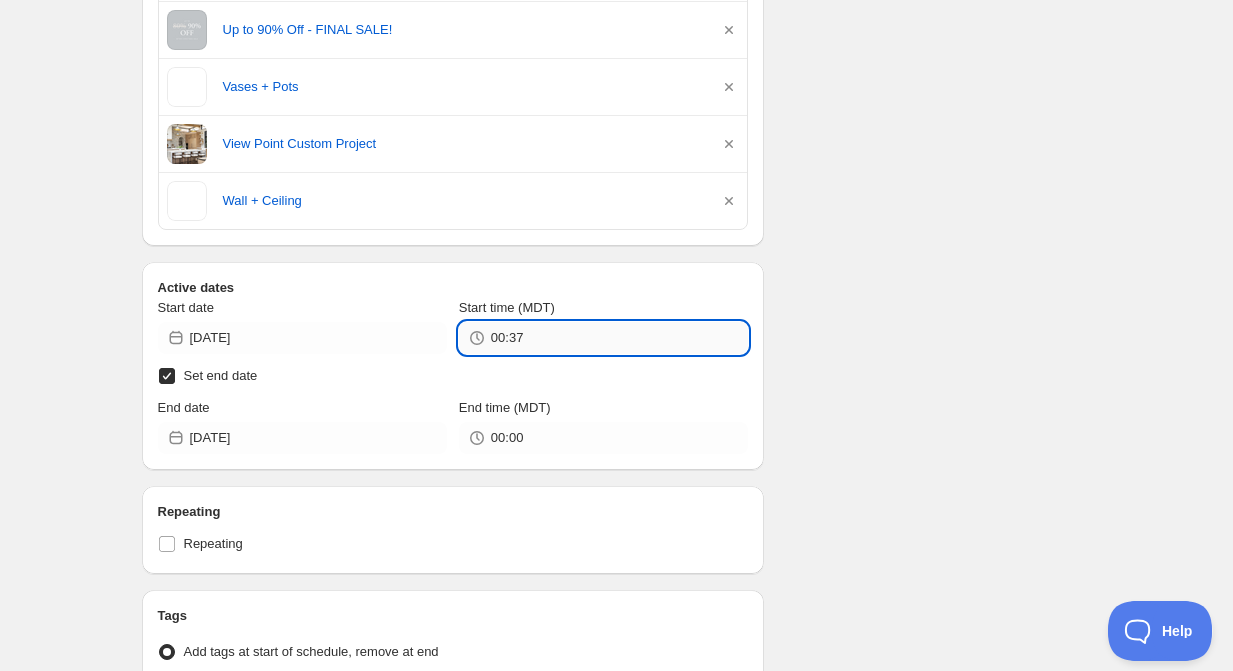 click on "00:37" at bounding box center [619, 338] 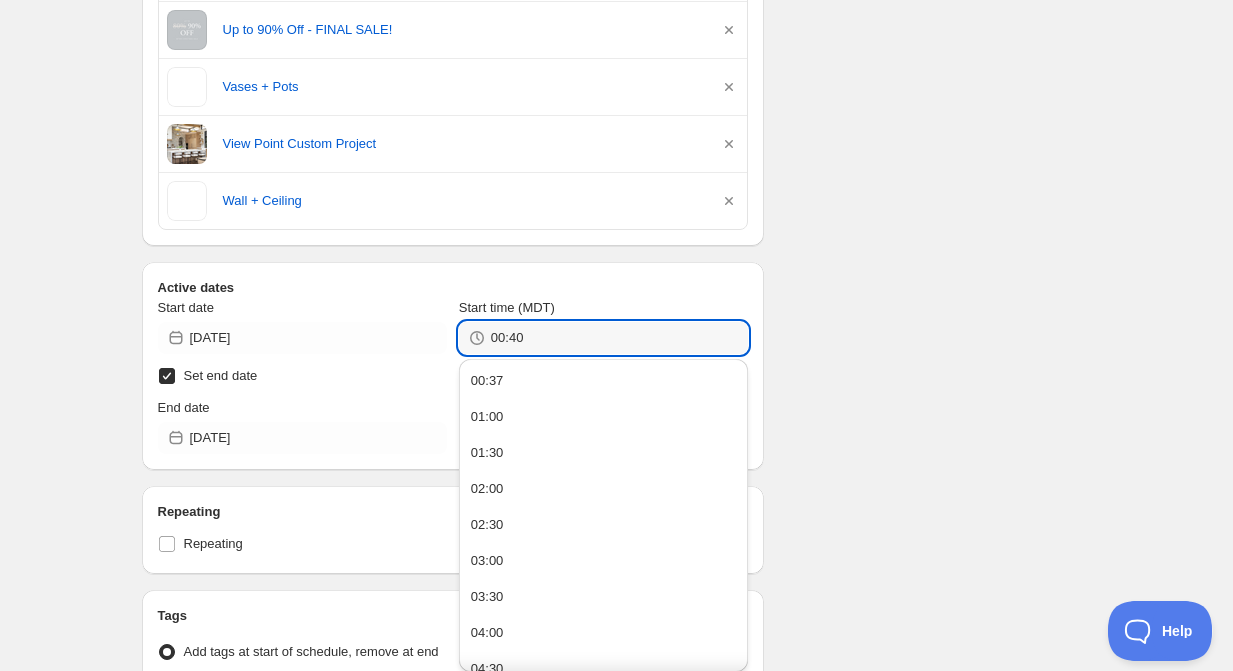 type on "00:40" 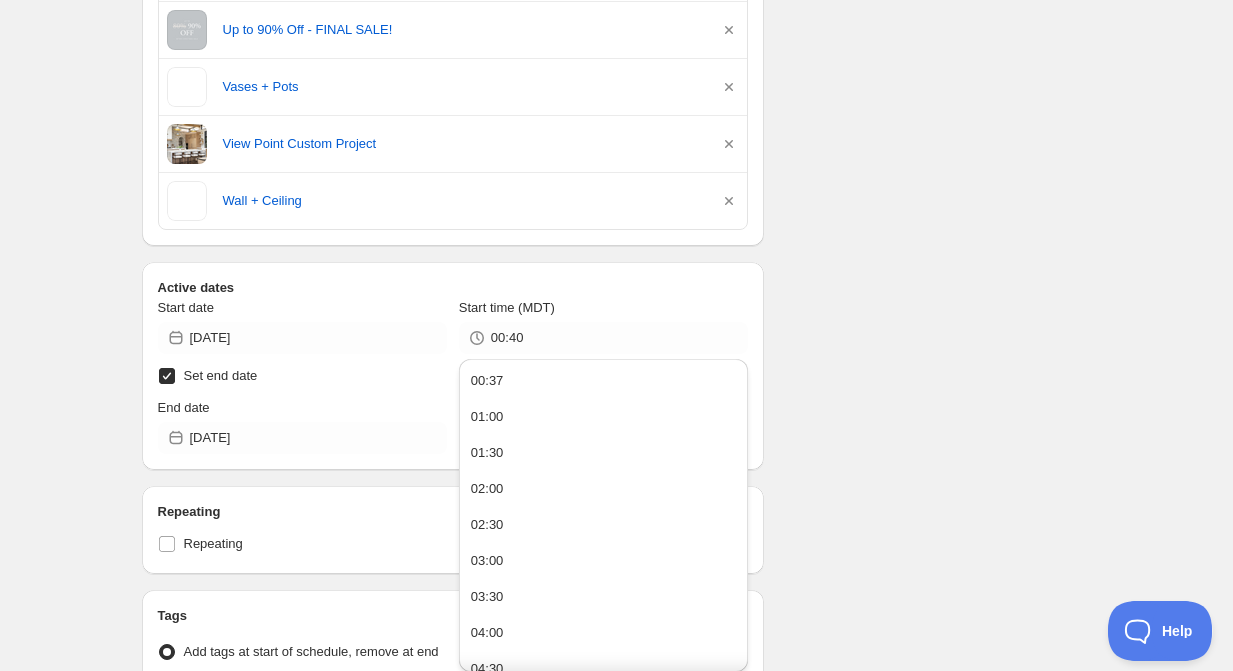 click on "There were some issues with your form submission Schedule name Buy More, Save More TAG Your customers won't see this Product selection Entity type Specific products Specific collections Specific tags Specific vendors Browse *Rugs 10% Off 15% Off 20% Off 25% Off 25% Off VIP Birthday Sale! Use code 'HBDVIP' at checkout! 30% Off 40% Off 50% Off! All Products Artwork Bar + Counter Stools Baskets + Boxes Beach Front Project Becki Owens x HVL Becki Owens x Livabliss Becki Owens x Surya Bedding Bedroom Beds Bellota Project Benches Best Sellers Bowls + Trays Candles Chairs Chaise Lounge Chandeliers Coffee Tables Consoles + Sideboards Decor Desert Oasis Project Desert Shores Project Desks Dining Chairs Dining Room Dining Tables Dressers Elevated Views Project Eligible For Discount Family Ties Project Faux Plants + Trees FINAL FEW! Up to 70% Off Floor Lamp Flush Mounts For The Collector For The Homebody For The Hostess Furniture Gifts Under $100 Golden Hour Project Hanging Lights Hawaii Project Holiday Collection HVL 1" at bounding box center (609, -2570) 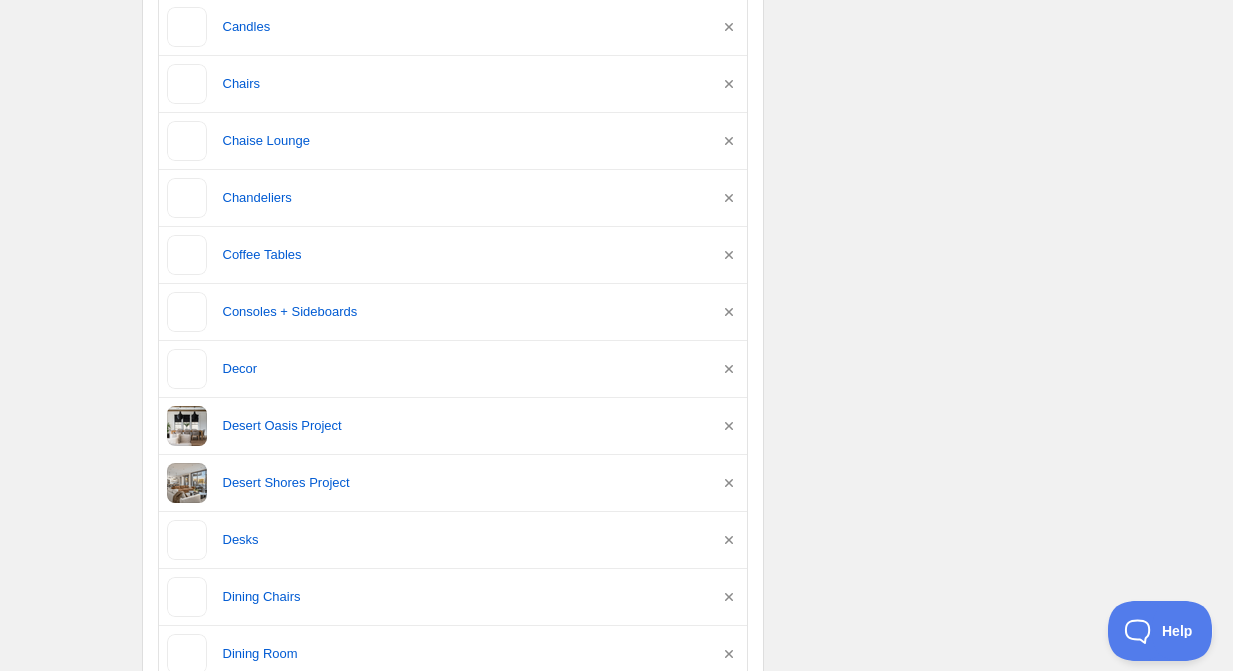 scroll, scrollTop: 0, scrollLeft: 0, axis: both 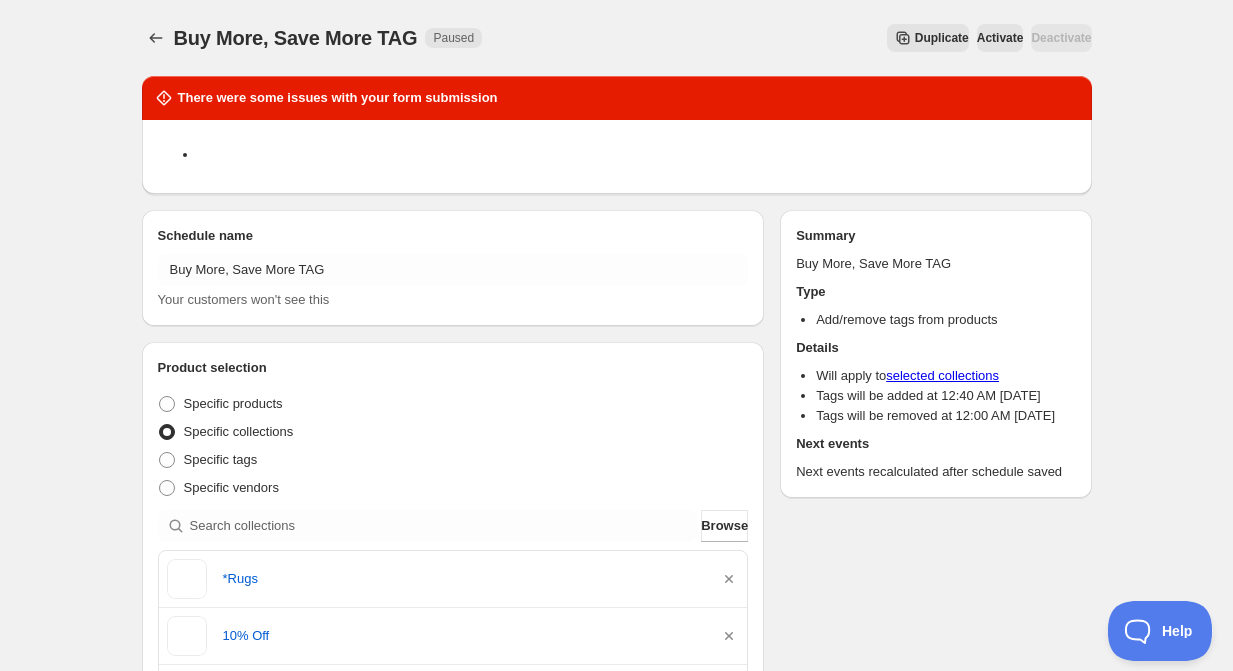 click on "Activate" at bounding box center (1000, 38) 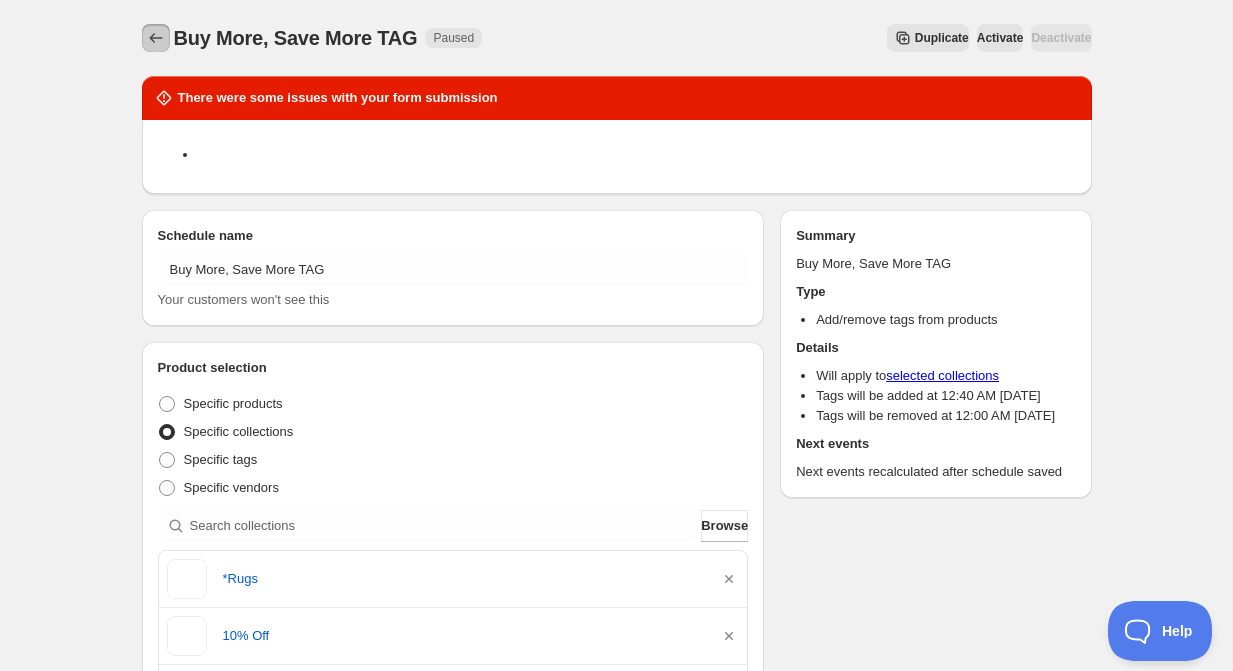 click 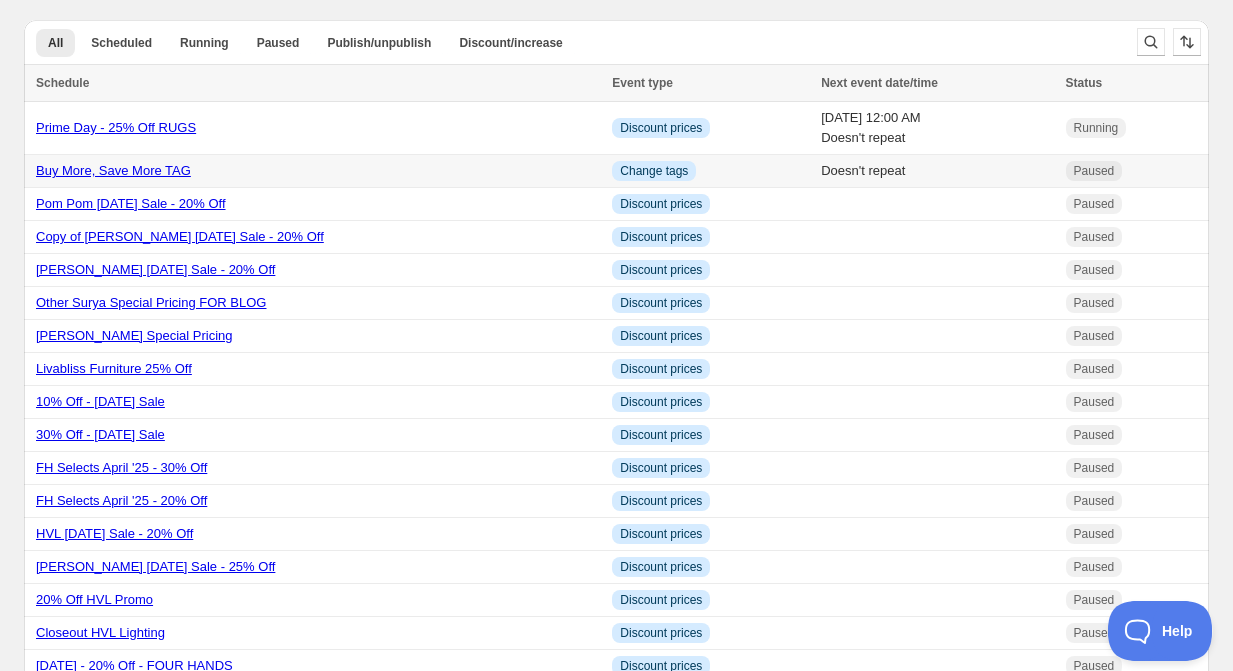 click on "Buy More, Save More TAG" at bounding box center (113, 170) 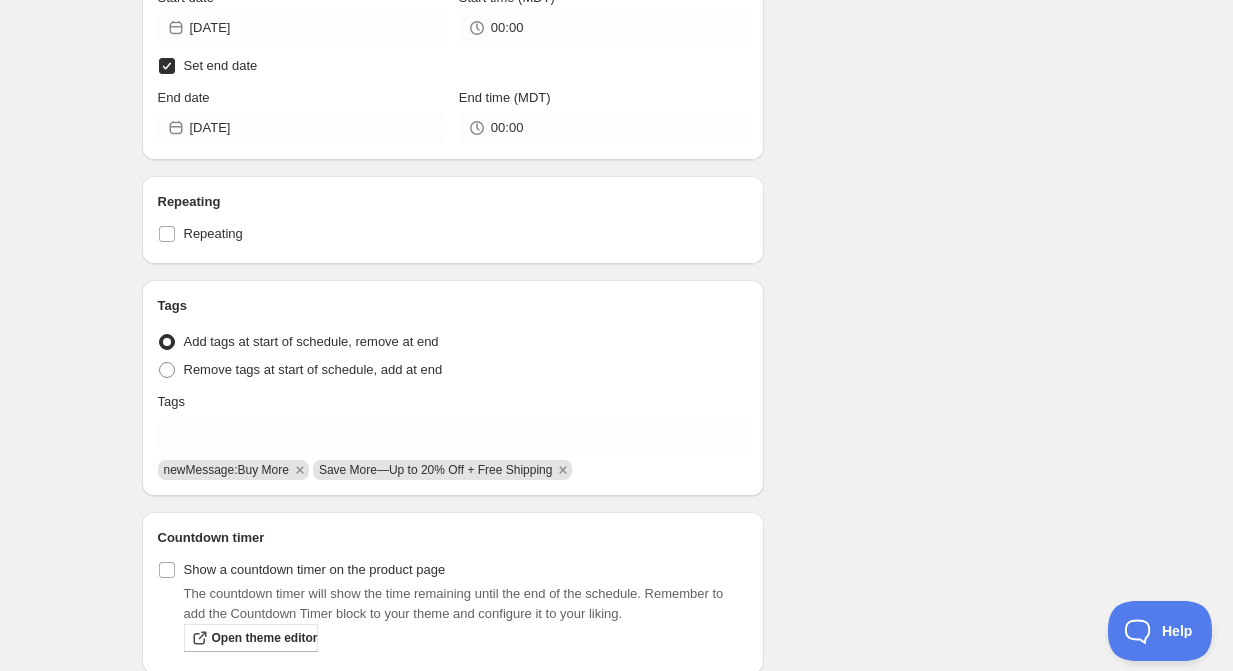 scroll, scrollTop: 6502, scrollLeft: 0, axis: vertical 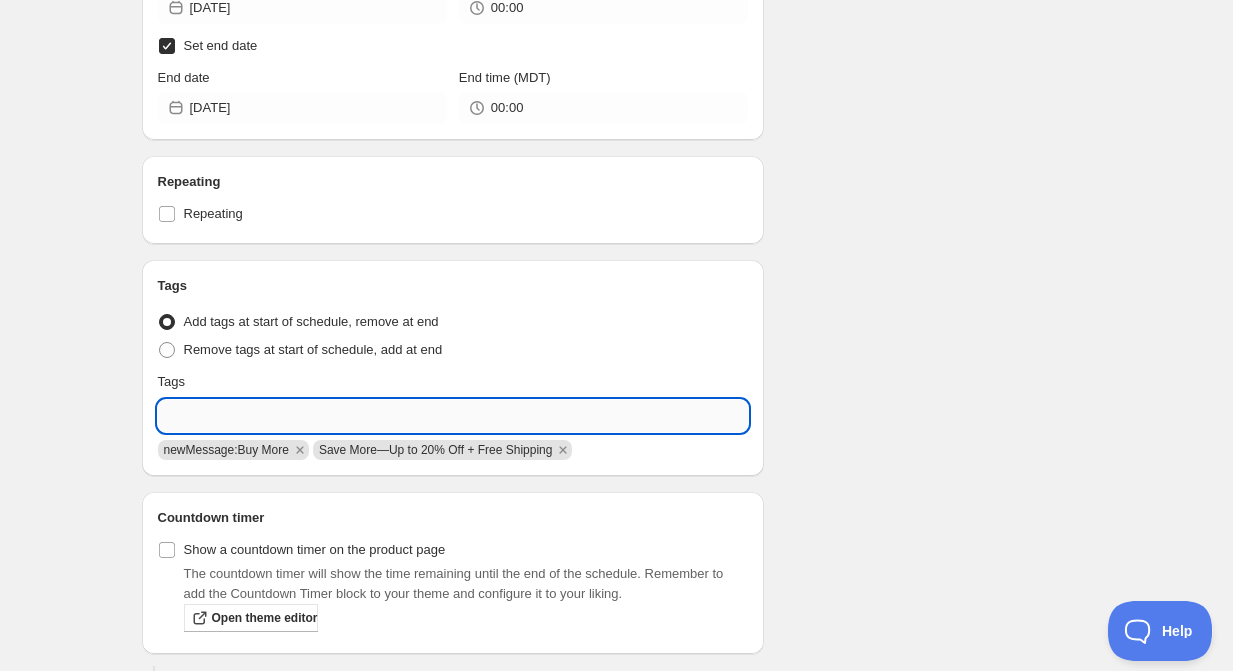 click at bounding box center [453, 416] 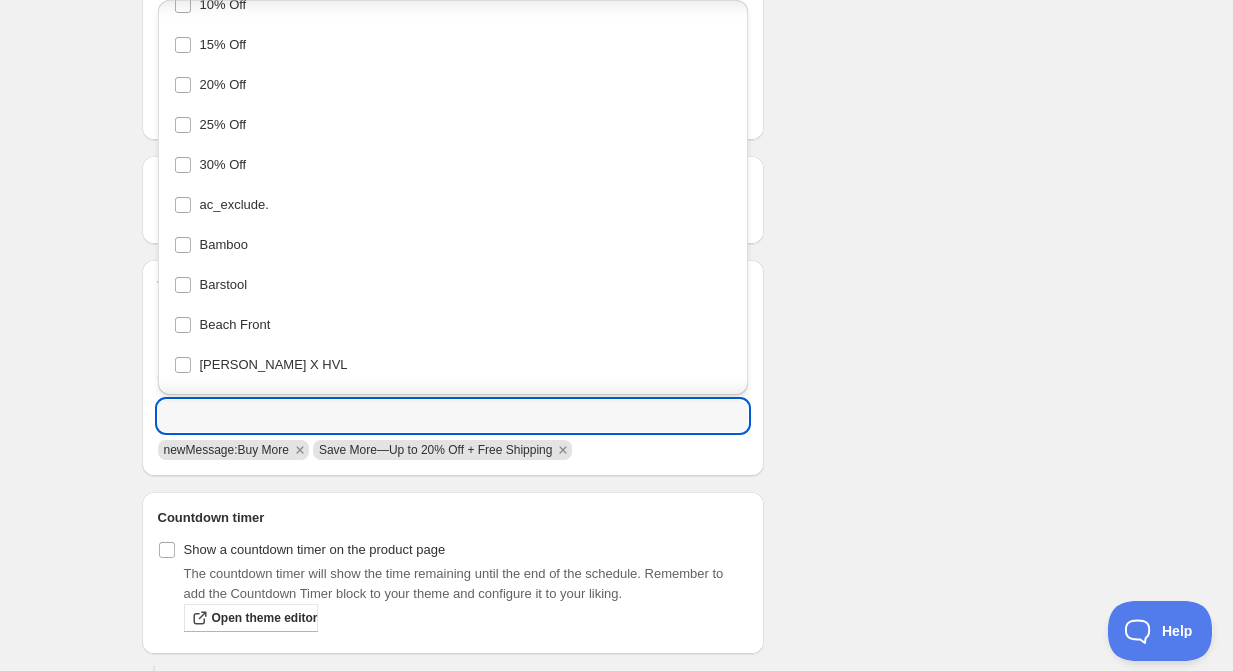 scroll, scrollTop: 0, scrollLeft: 0, axis: both 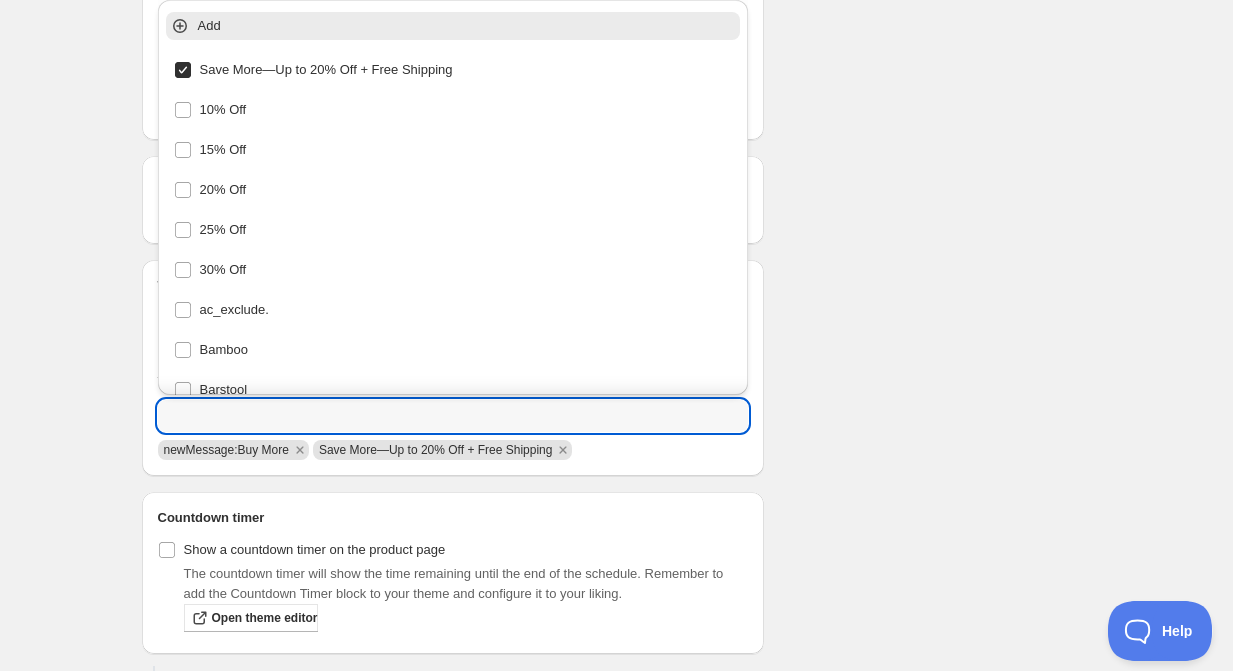click on "Schedule name Buy More, Save More TAG Your customers won't see this Product selection Entity type Specific products Specific collections Specific tags Specific vendors Browse *Rugs 10% Off 15% Off 20% Off 25% Off 25% Off VIP Birthday Sale! Use code 'HBDVIP' at checkout! 30% Off 40% Off 50% Off! All Products Artwork Bar + Counter Stools Baskets + Boxes Beach Front Project Becki Owens x HVL Becki Owens x Livabliss Becki Owens x Surya Bedding Bedroom Beds Bellota Project Benches Best Sellers Bowls + Trays Candles Chairs Chaise Lounge Chandeliers Coffee Tables Consoles + Sideboards Decor Desert Oasis Project Desert Shores Project Desks Dining Chairs Dining Room Dining Tables Dressers Elevated Views Project Eligible For Discount Family Ties Project Faux Plants + Trees FINAL FEW! Up to 70% Off Floor Lamp Flush Mounts For The Collector For The Homebody For The Hostess Furniture Gifts Under $100 Golden Hour Project Hanging Lights Hawaii Project Holiday Collection Holiday Gift Guide Home page HVL Ladders Lamps Mirrors" at bounding box center (609, -2833) 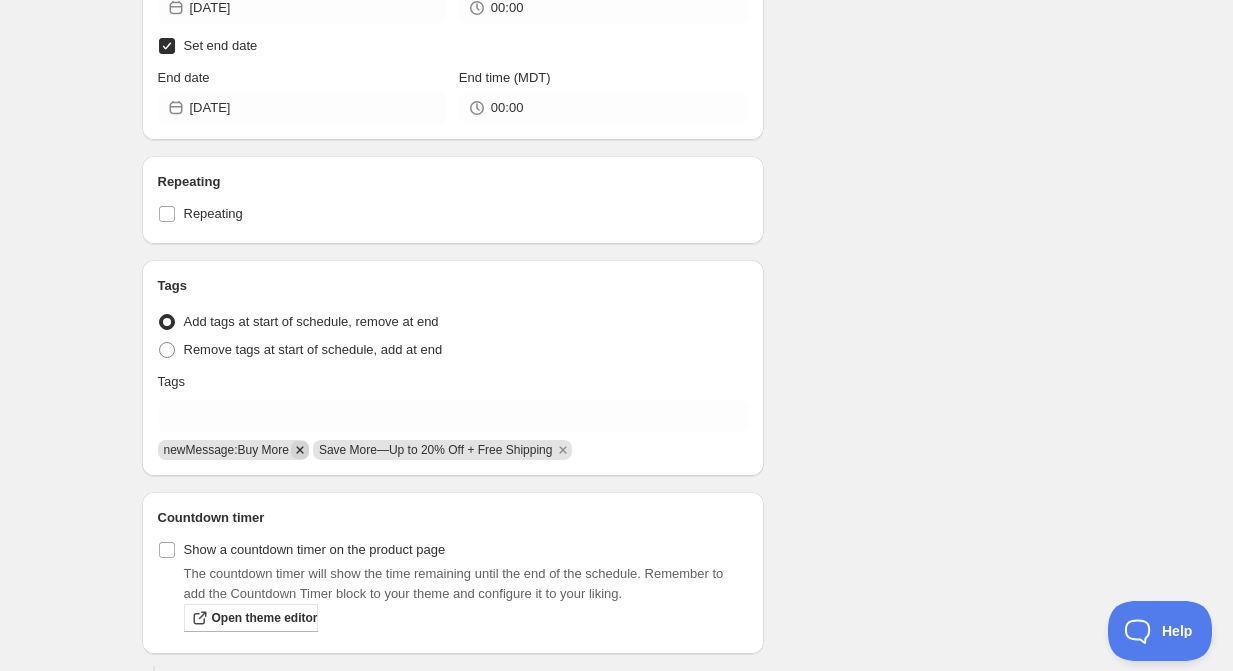 click 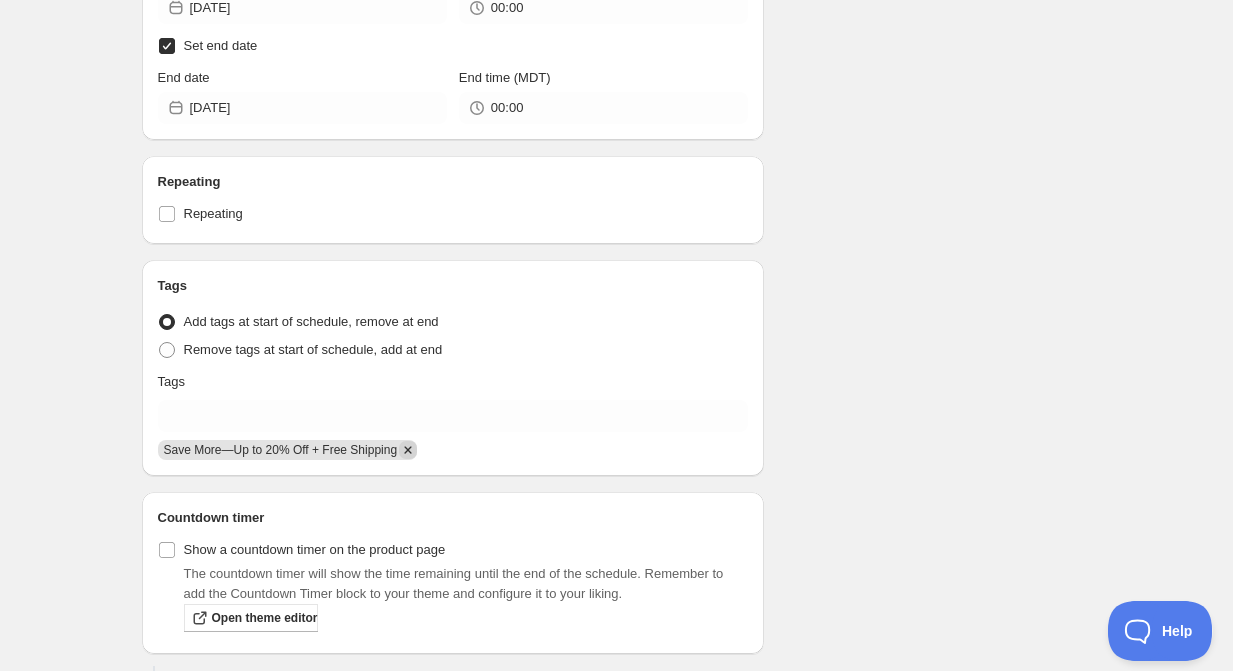 click 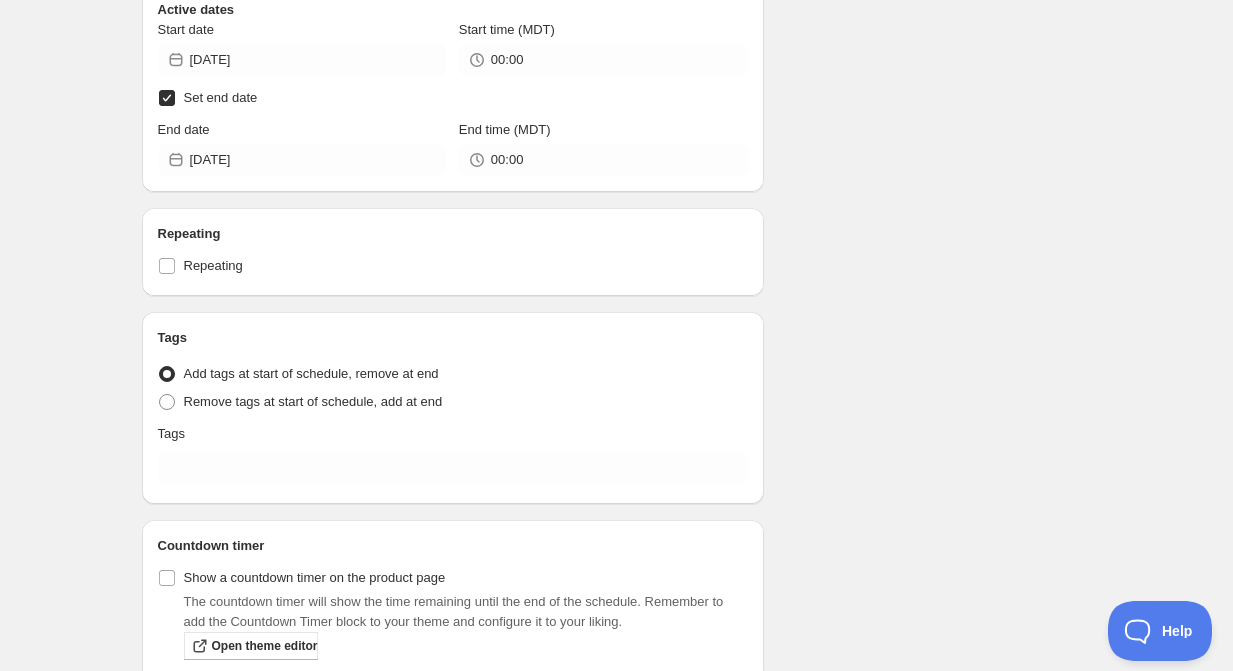 scroll, scrollTop: 6430, scrollLeft: 0, axis: vertical 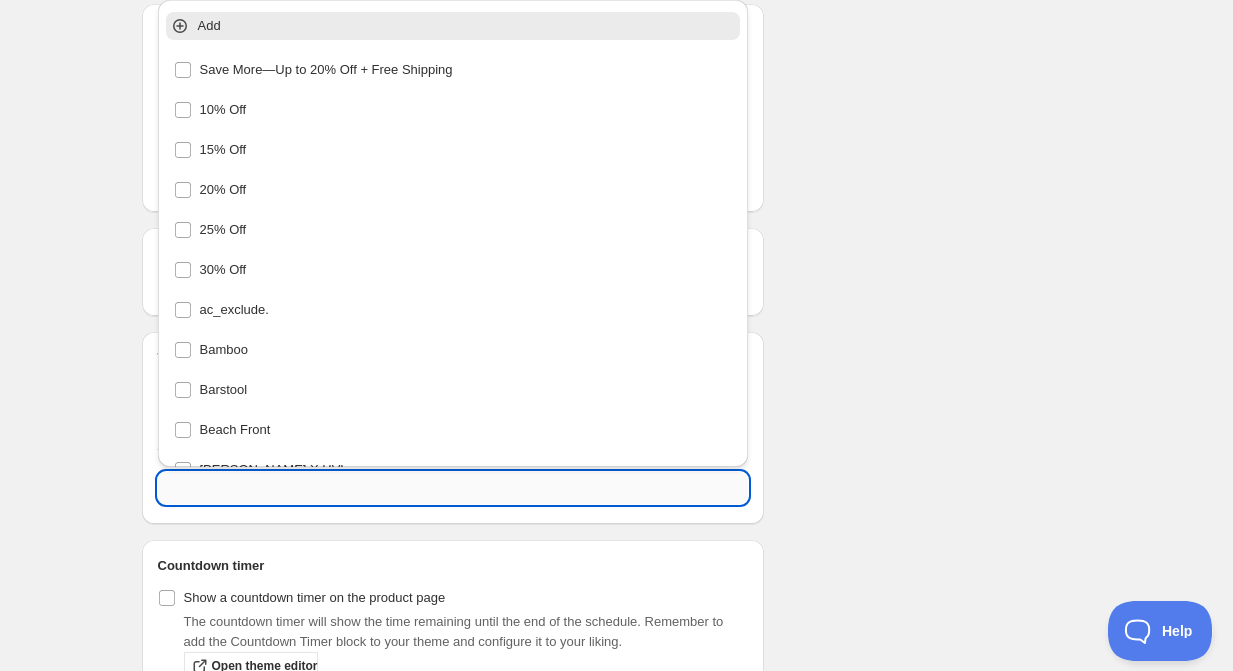 click at bounding box center (453, 488) 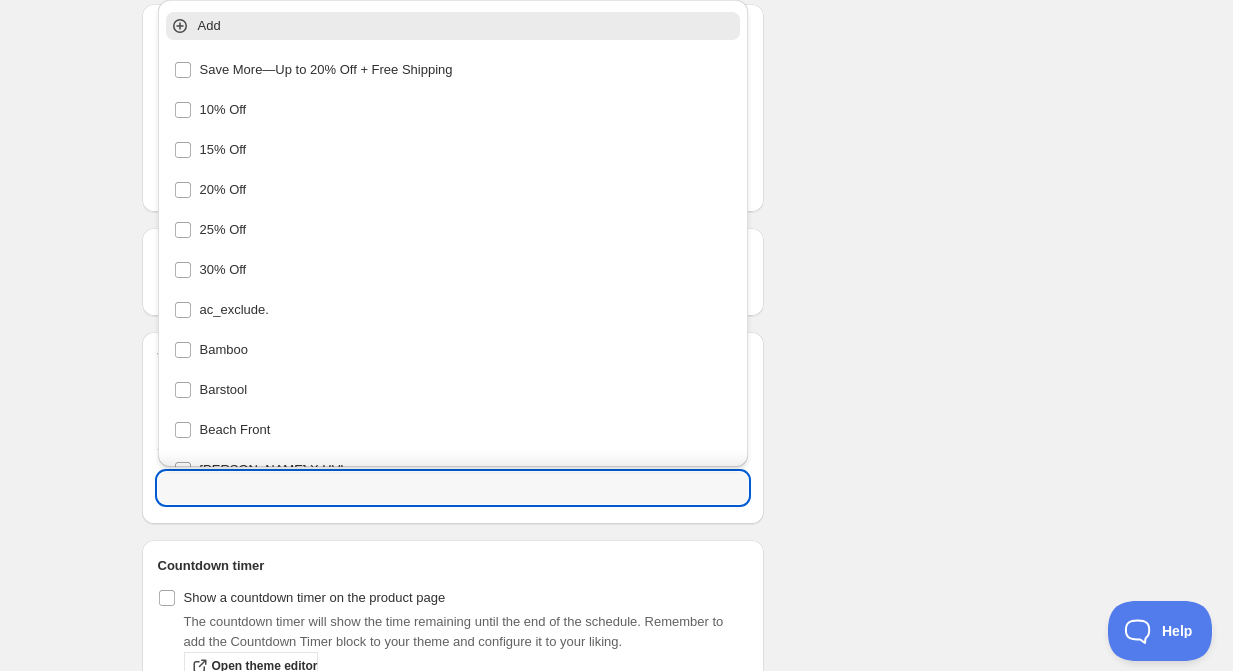 click on "Schedule name Buy More, Save More TAG Your customers won't see this Product selection Entity type Specific products Specific collections Specific tags Specific vendors Browse *Rugs 10% Off 15% Off 20% Off 25% Off 25% Off VIP Birthday Sale! Use code 'HBDVIP' at checkout! 30% Off 40% Off 50% Off! All Products Artwork Bar + Counter Stools Baskets + Boxes Beach Front Project Becki Owens x HVL Becki Owens x Livabliss Becki Owens x Surya Bedding Bedroom Beds Bellota Project Benches Best Sellers Bowls + Trays Candles Chairs Chaise Lounge Chandeliers Coffee Tables Consoles + Sideboards Decor Desert Oasis Project Desert Shores Project Desks Dining Chairs Dining Room Dining Tables Dressers Elevated Views Project Eligible For Discount Family Ties Project Faux Plants + Trees FINAL FEW! Up to 70% Off Floor Lamp Flush Mounts For The Collector For The Homebody For The Hostess Furniture Gifts Under $100 Golden Hour Project Hanging Lights Hawaii Project Holiday Collection Holiday Gift Guide Home page HVL Ladders Lamps Mirrors" at bounding box center (609, -2773) 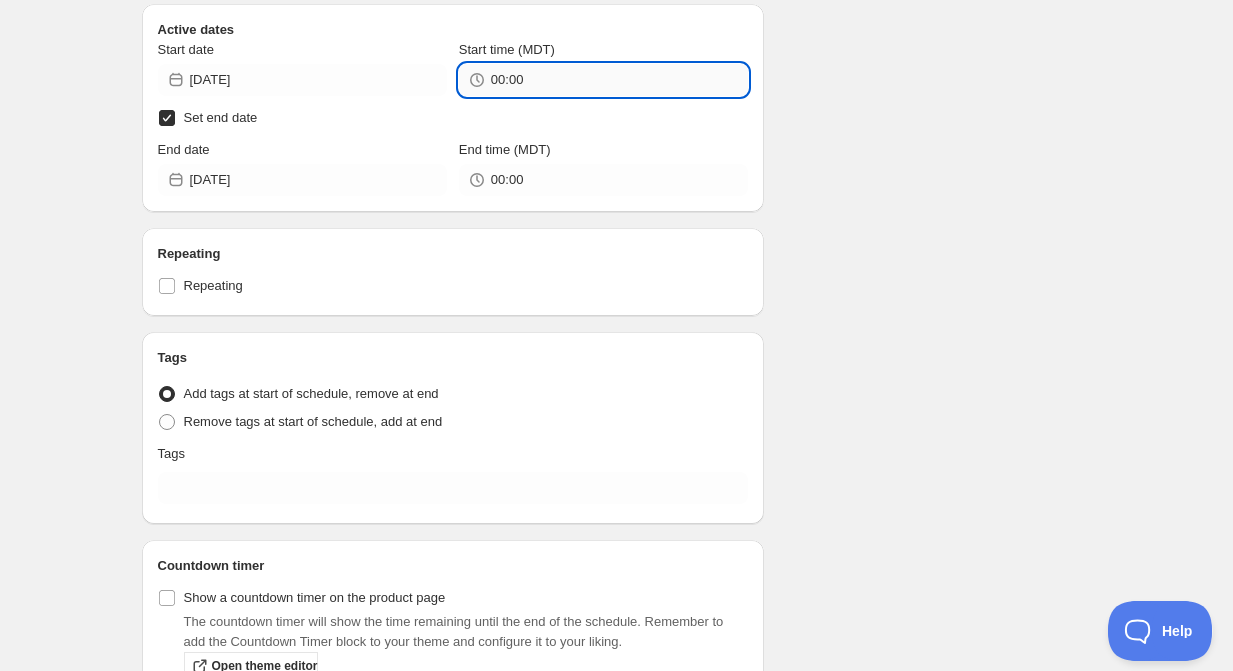 click on "00:00" at bounding box center [619, 80] 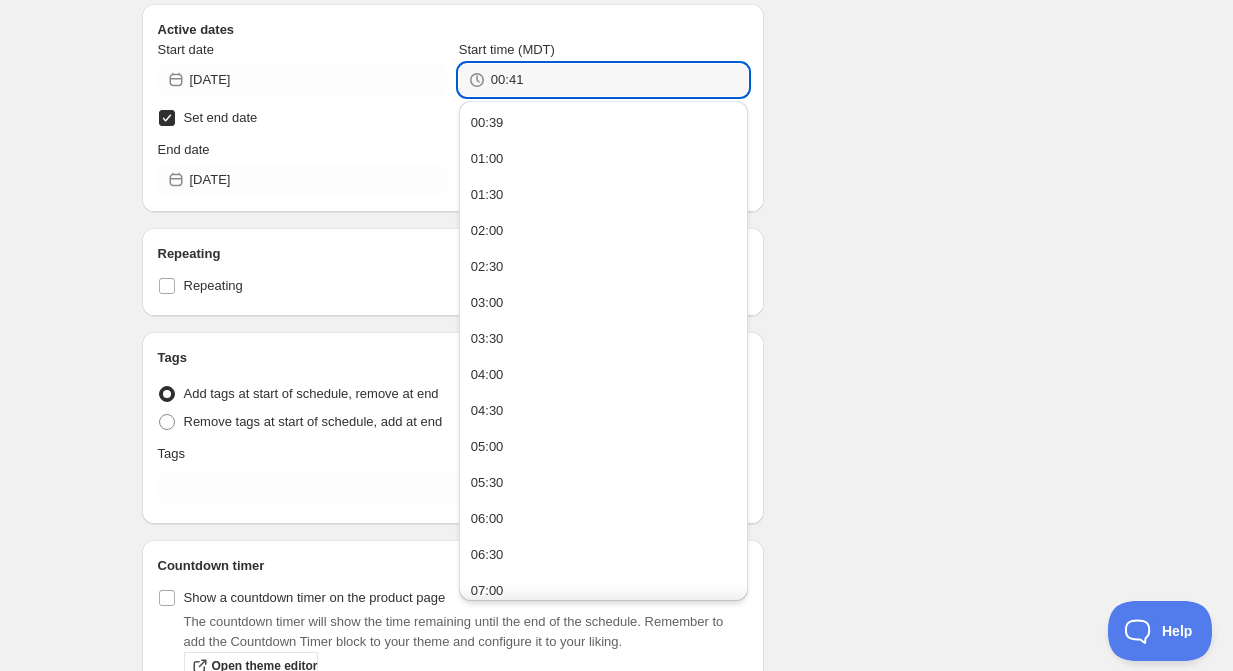 type on "00:41" 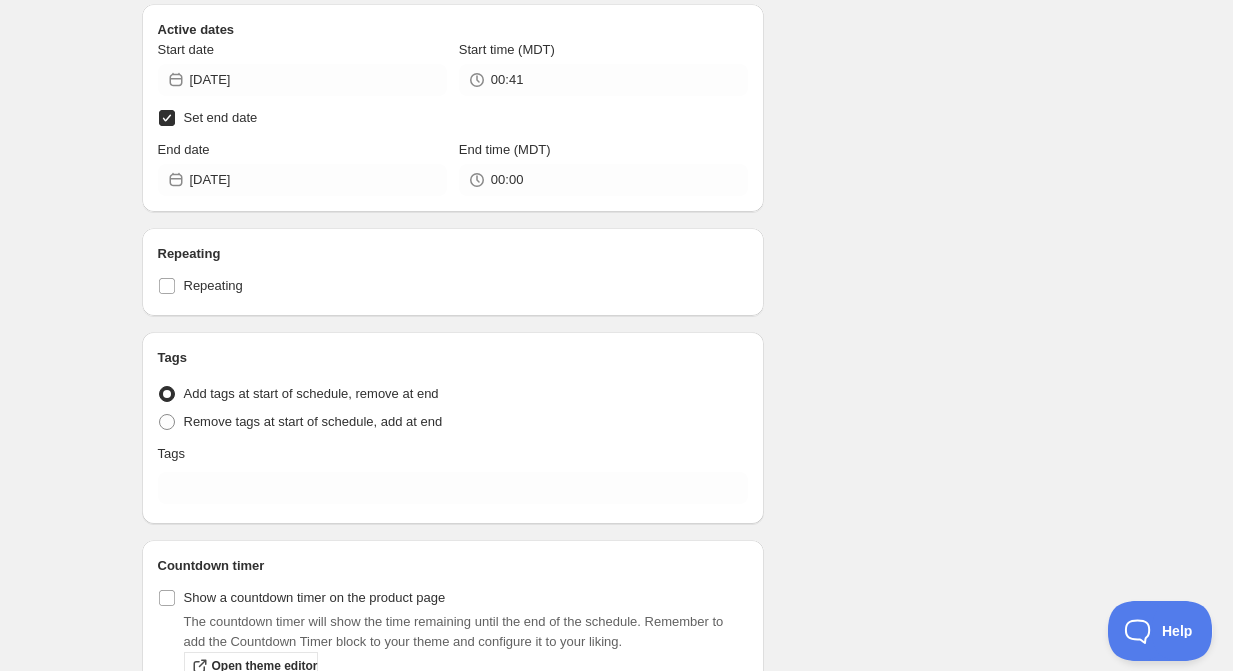 scroll, scrollTop: 6564, scrollLeft: 0, axis: vertical 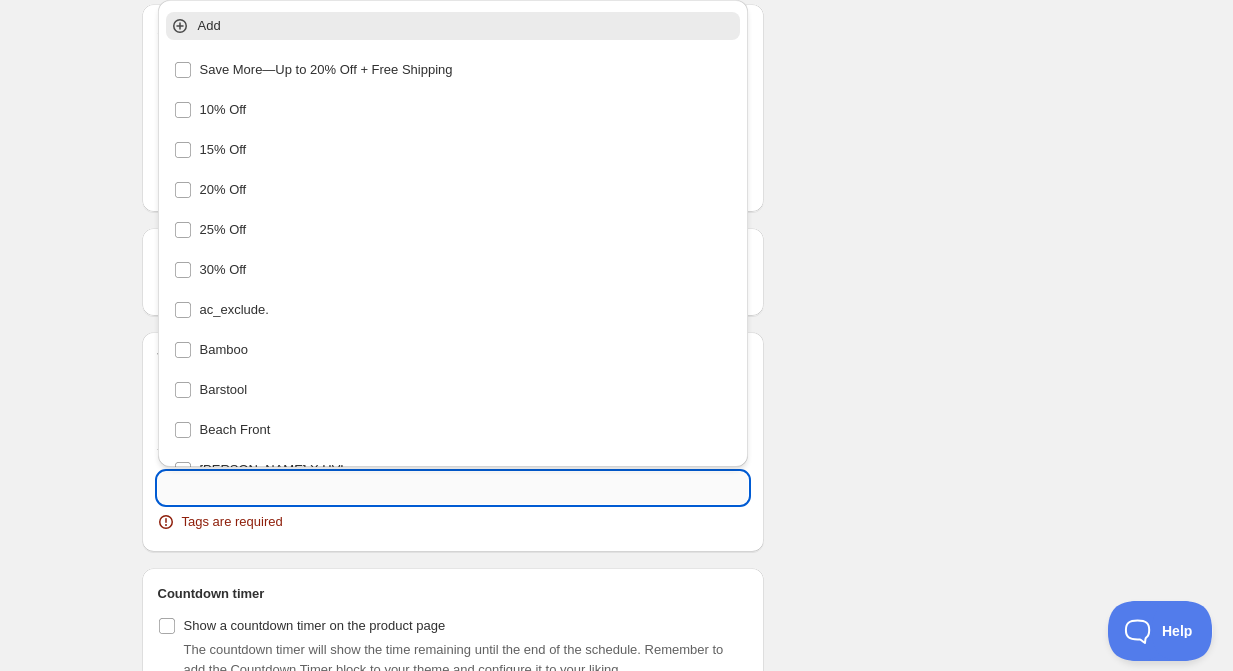 click at bounding box center [453, 488] 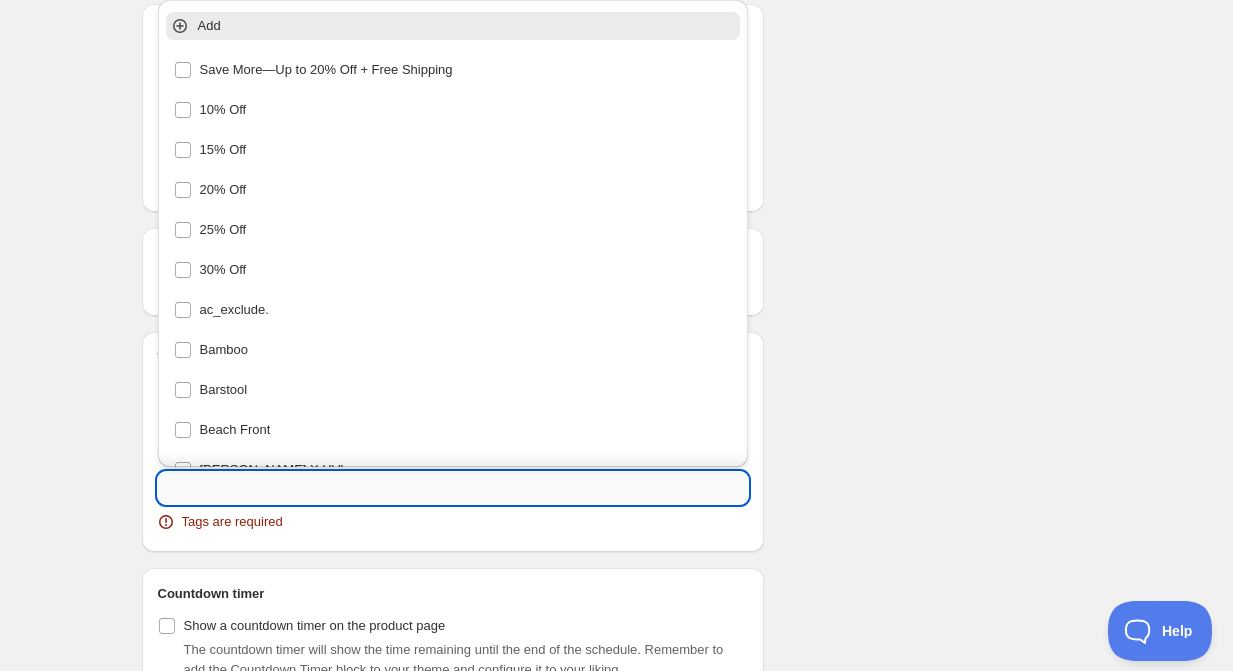 paste on "newMessage:Buy More Save More—Up to 20% Off + Free Shipping" 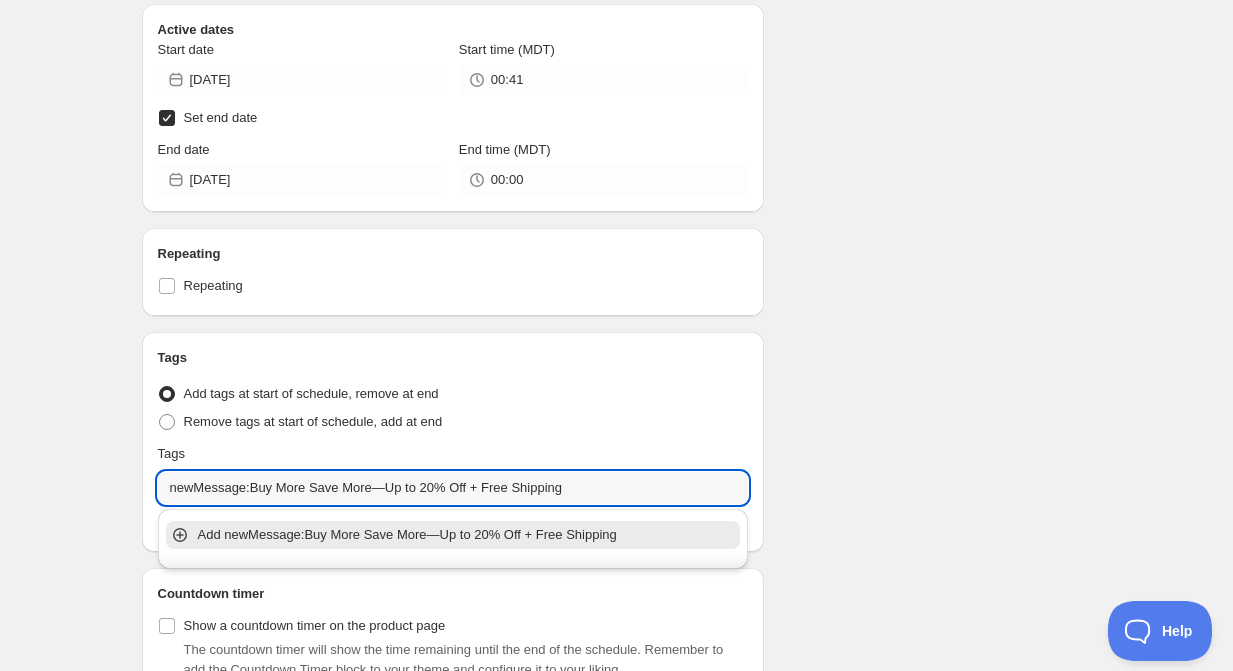 click on "Add newMessage:Buy More Save More—Up to 20% Off + Free Shipping" at bounding box center [467, 535] 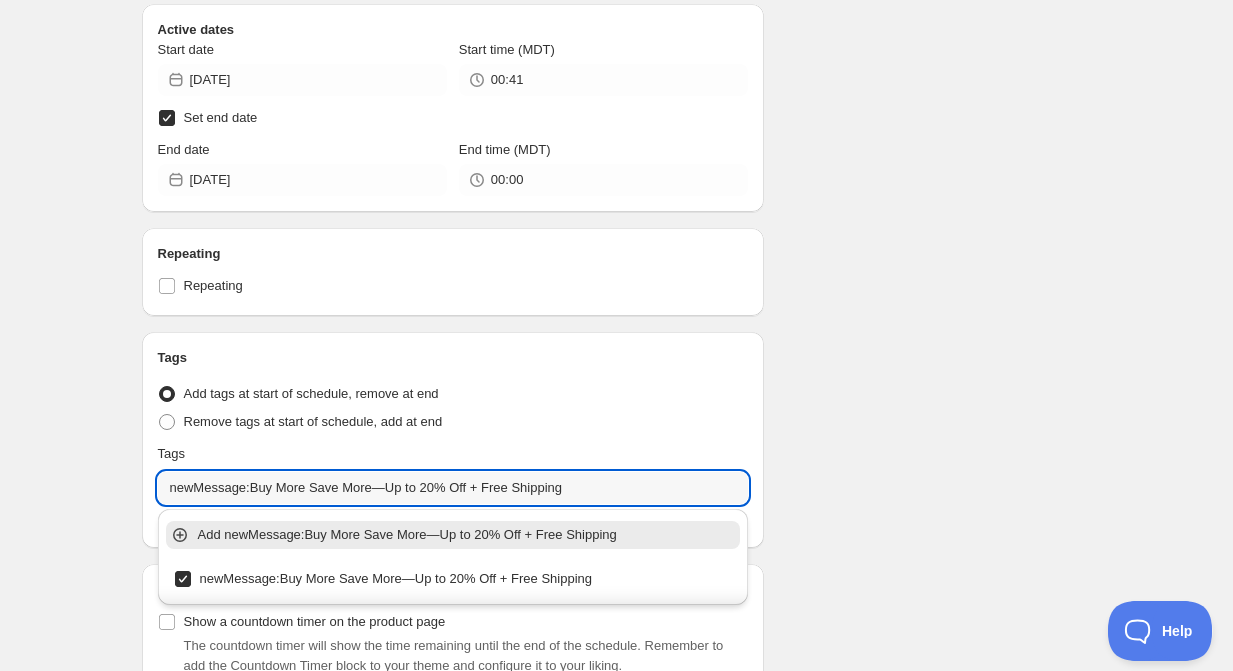 type on "newMessage:Buy More Save More—Up to 20% Off + Free Shipping" 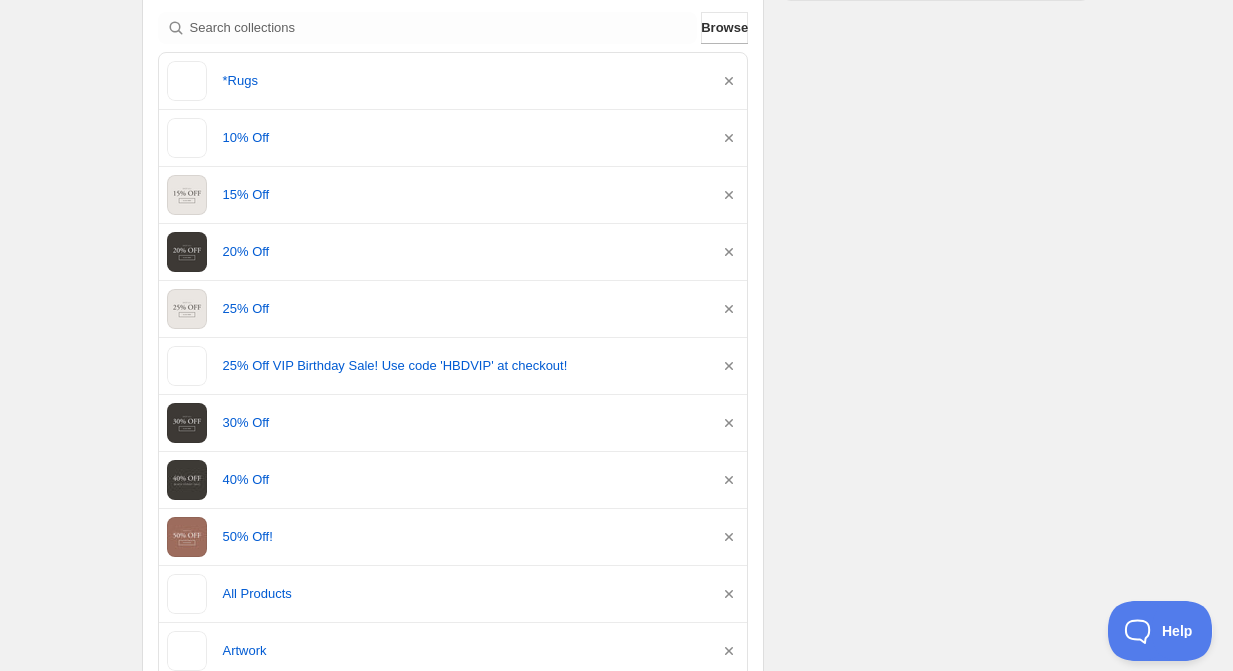 scroll, scrollTop: 0, scrollLeft: 0, axis: both 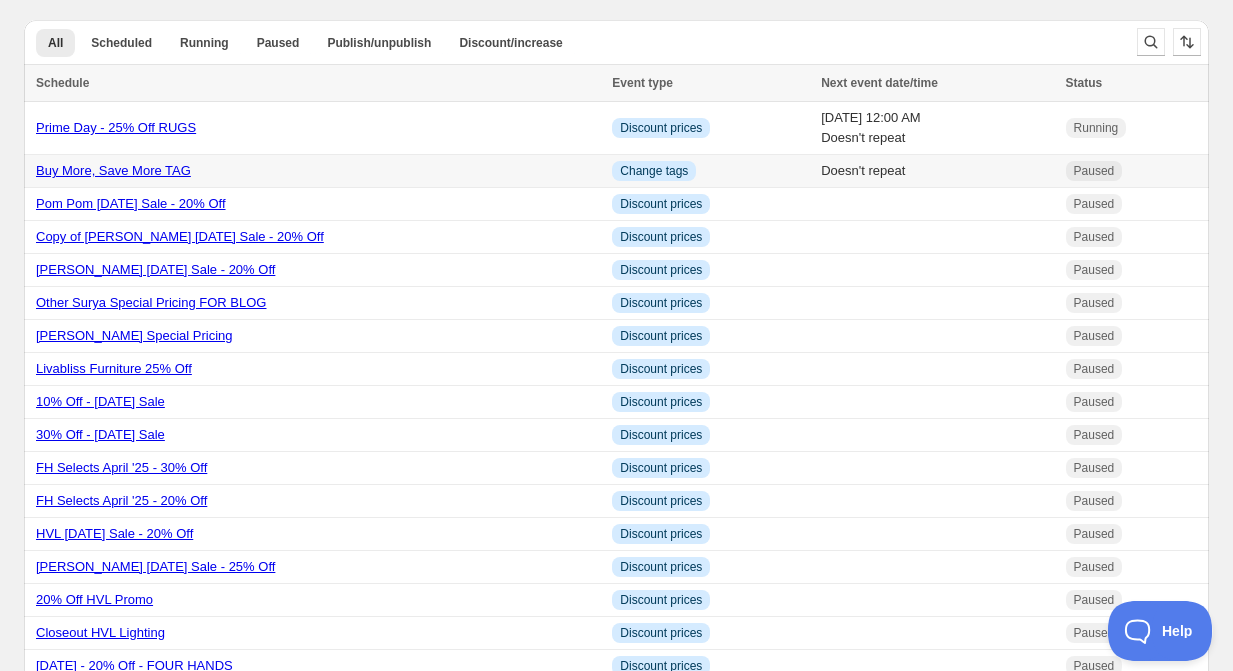 click on "Buy More, Save More TAG" at bounding box center [113, 170] 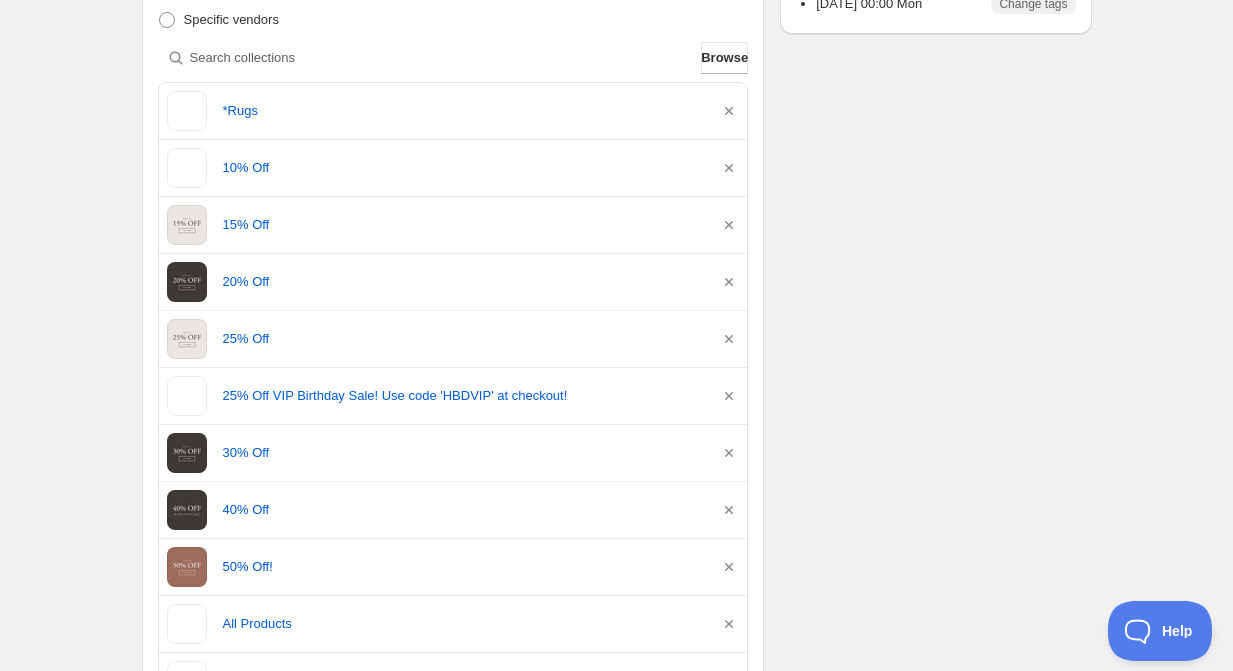 scroll, scrollTop: 0, scrollLeft: 0, axis: both 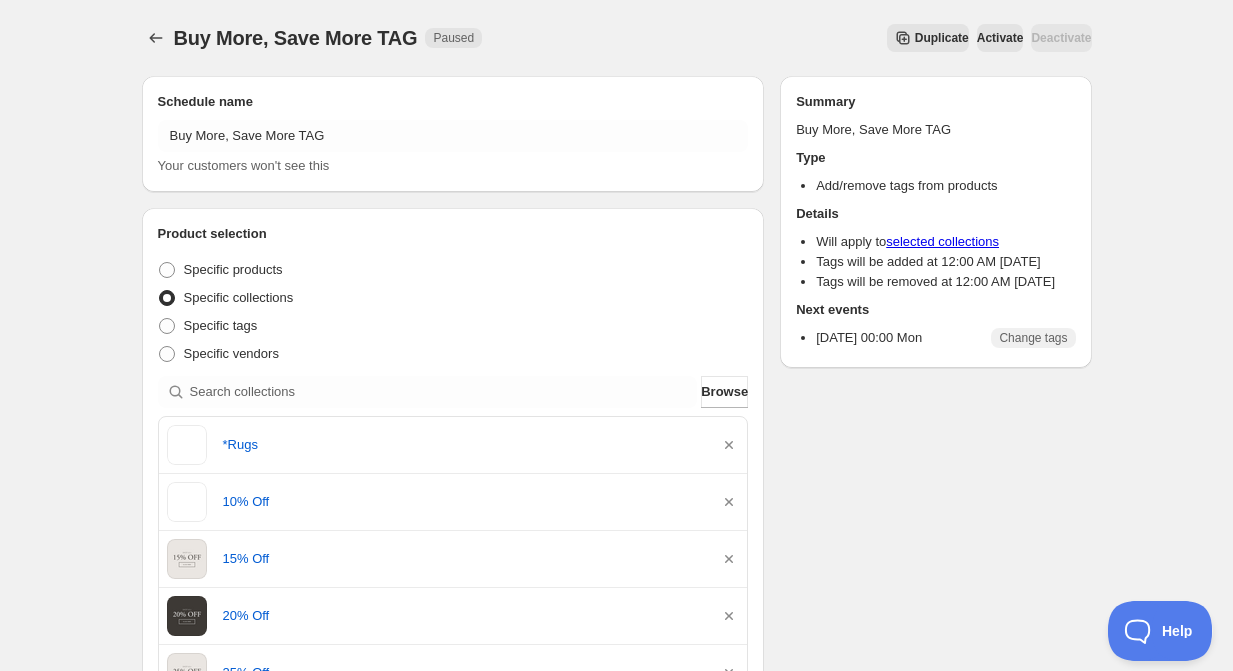 click on "Duplicate" at bounding box center (942, 38) 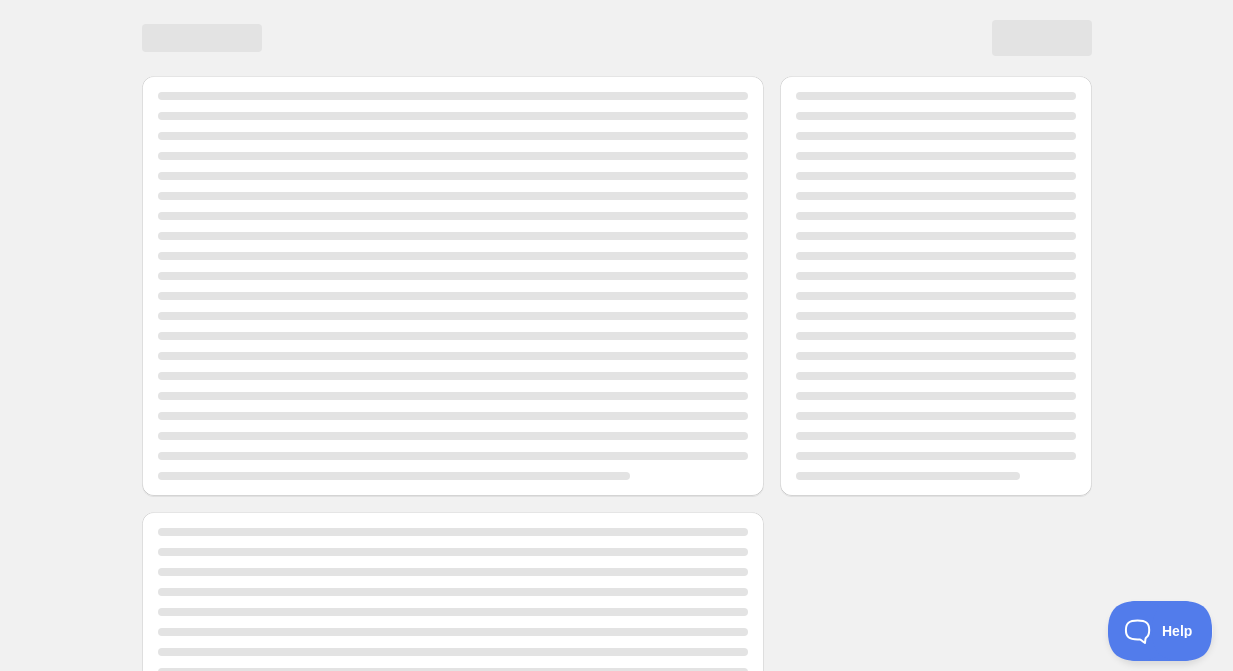 scroll, scrollTop: 0, scrollLeft: 0, axis: both 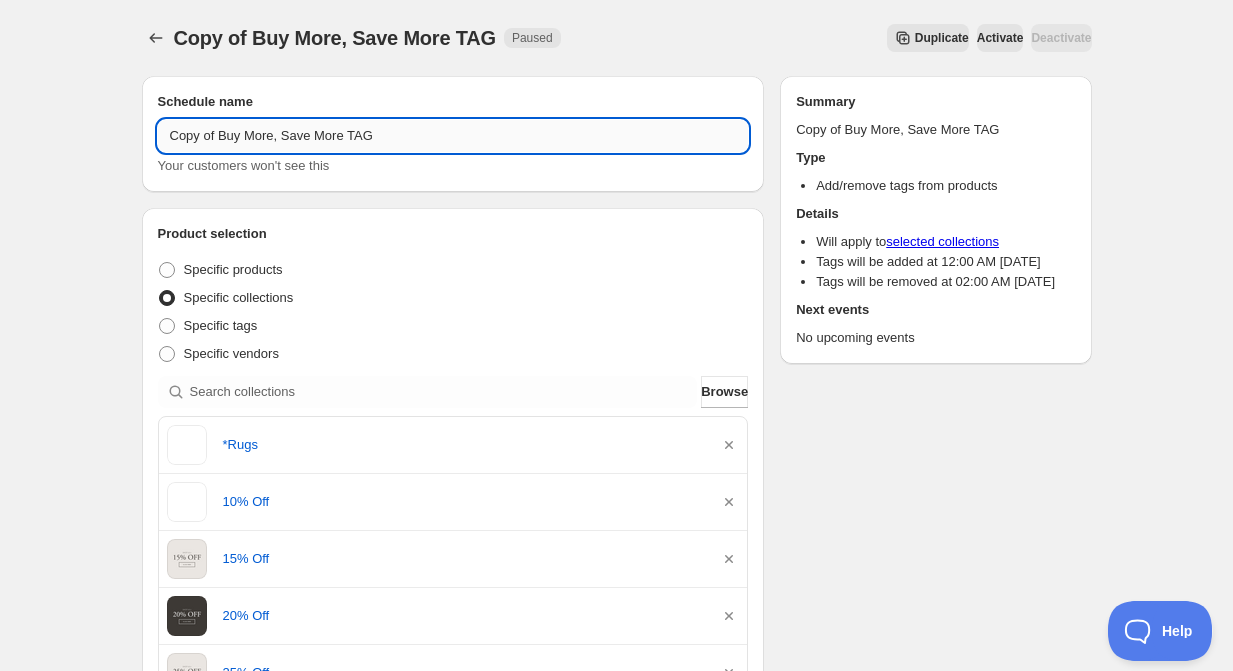 drag, startPoint x: 221, startPoint y: 138, endPoint x: 160, endPoint y: 134, distance: 61.13101 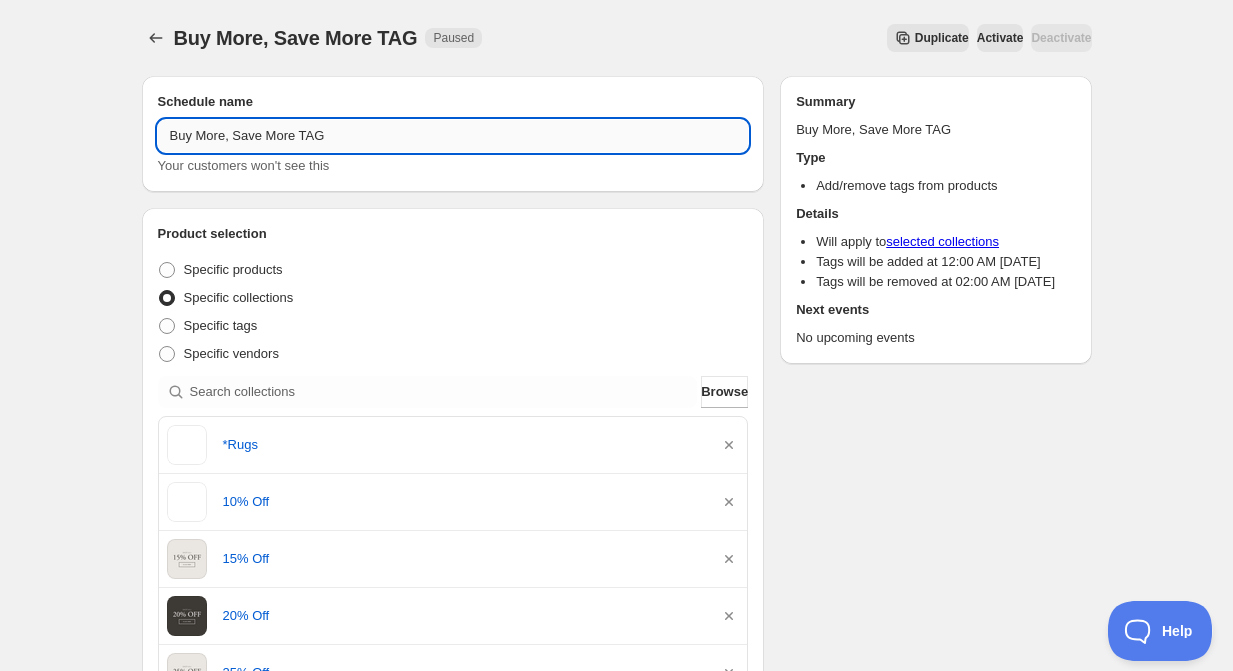 click on "Buy More, Save More TAG" at bounding box center (453, 136) 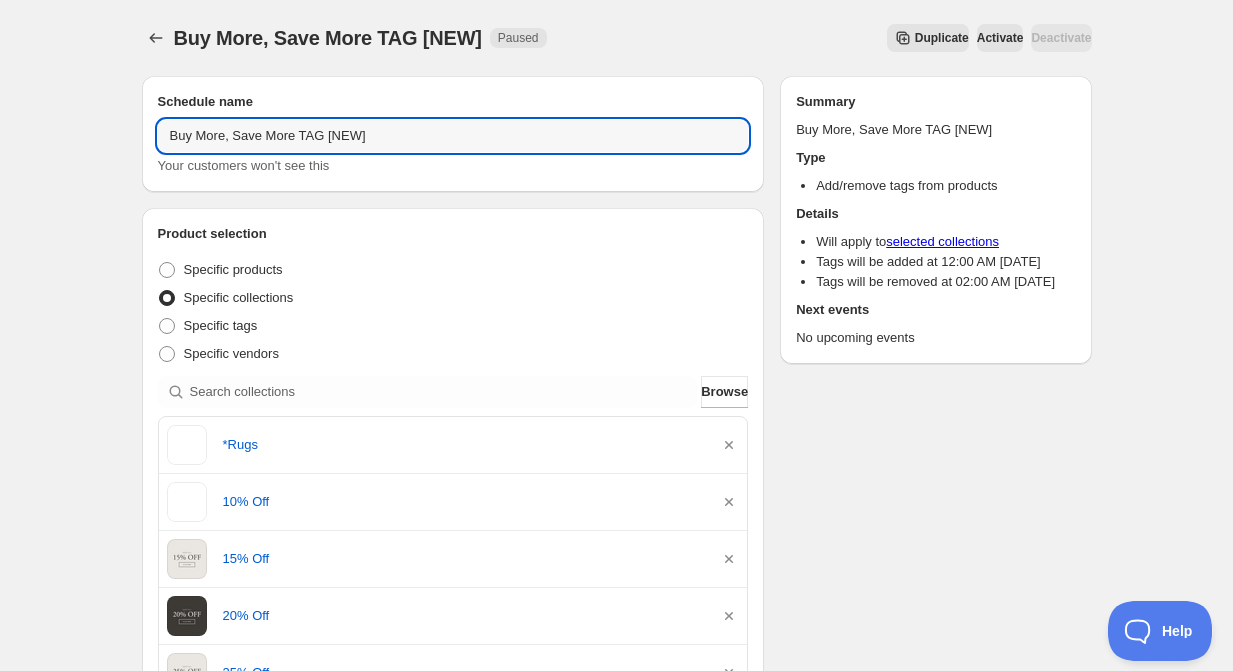 type on "Buy More, Save More TAG [NEW]" 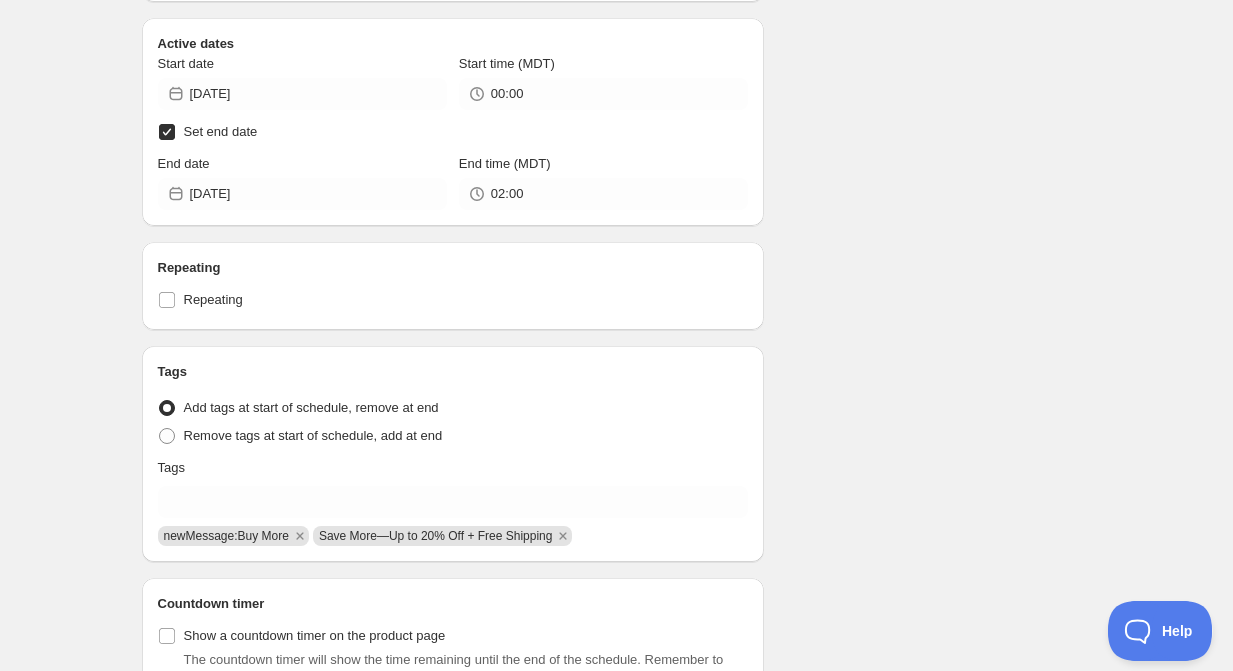 scroll, scrollTop: 6446, scrollLeft: 0, axis: vertical 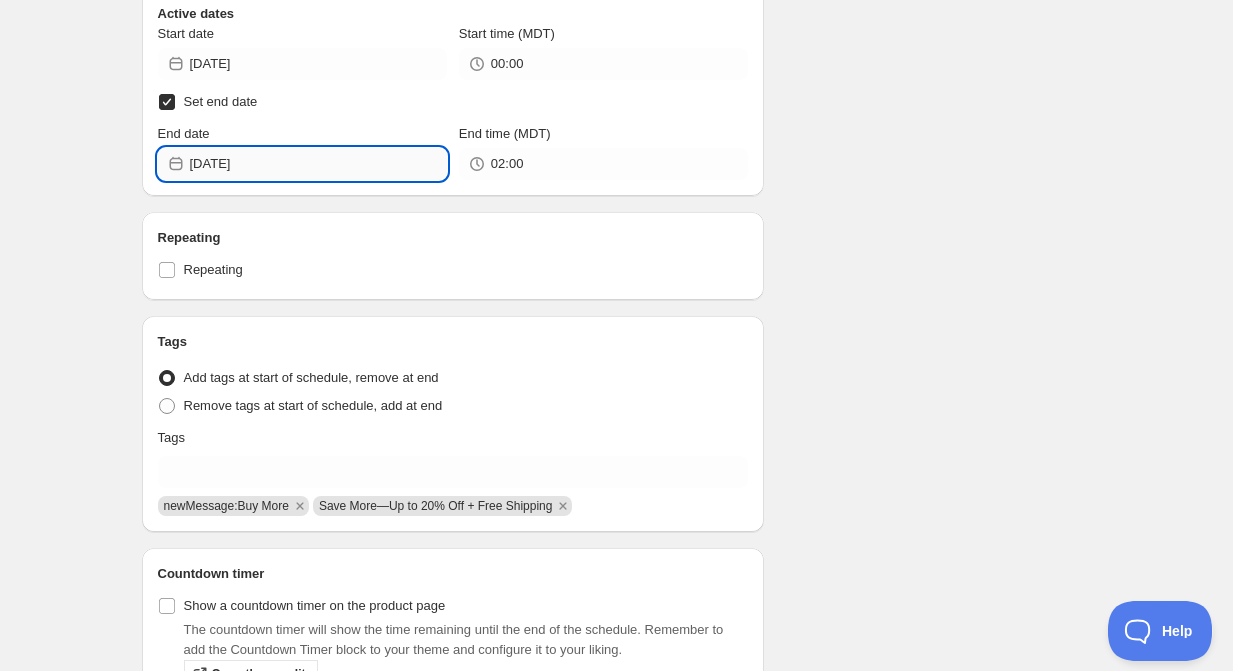 click on "2025-07-08" at bounding box center (318, 164) 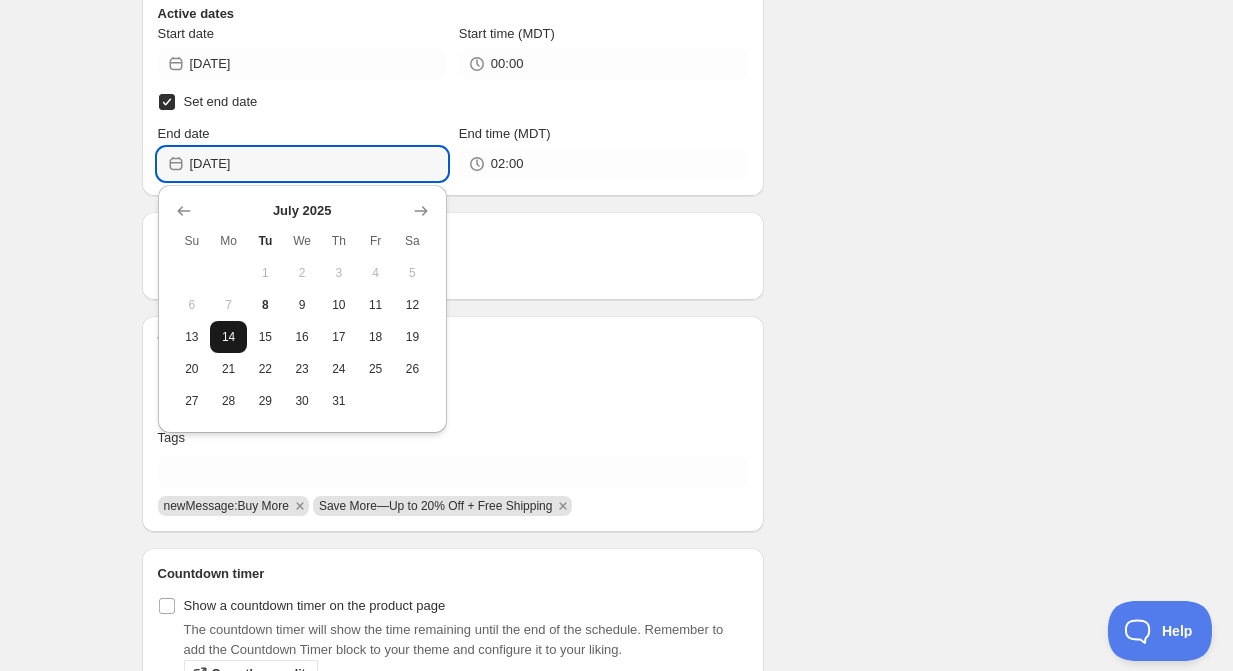click on "14" at bounding box center [228, 337] 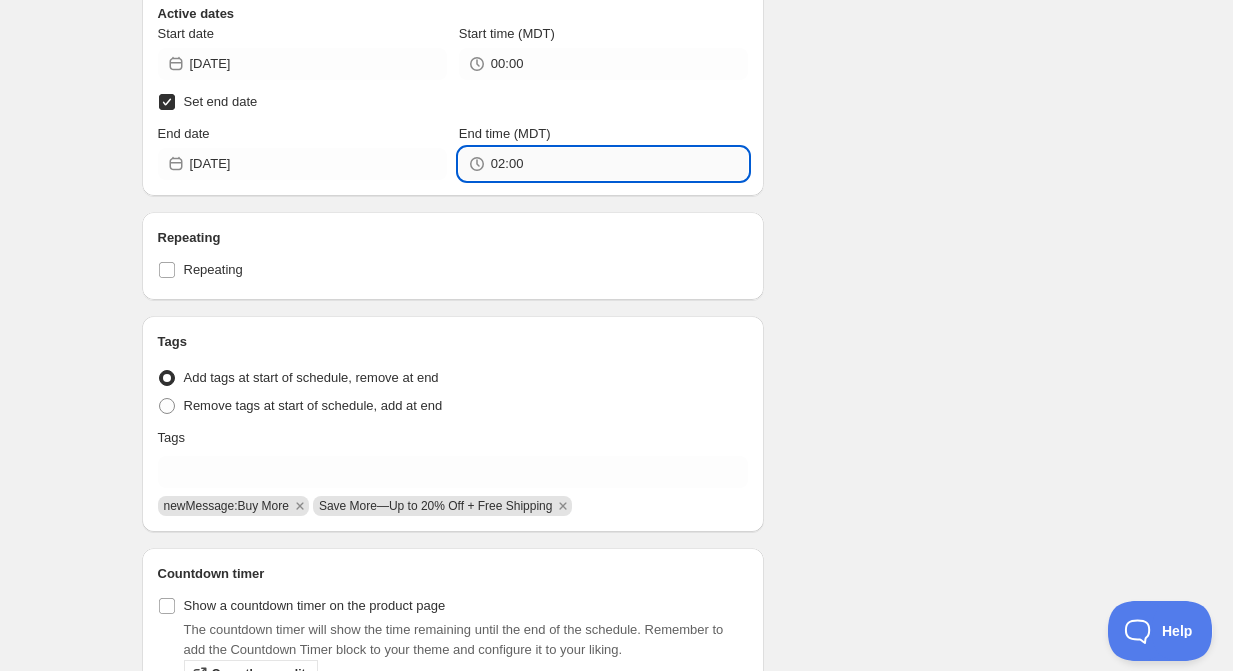 click on "02:00" at bounding box center [619, 164] 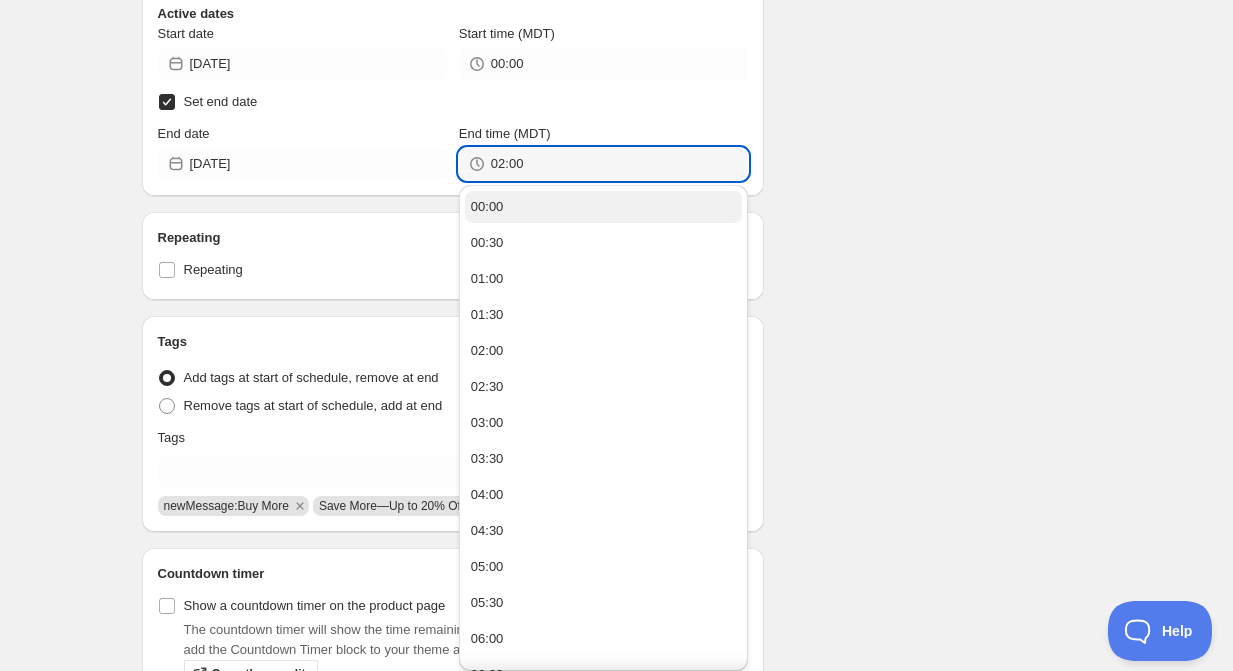 click on "00:00" at bounding box center [603, 207] 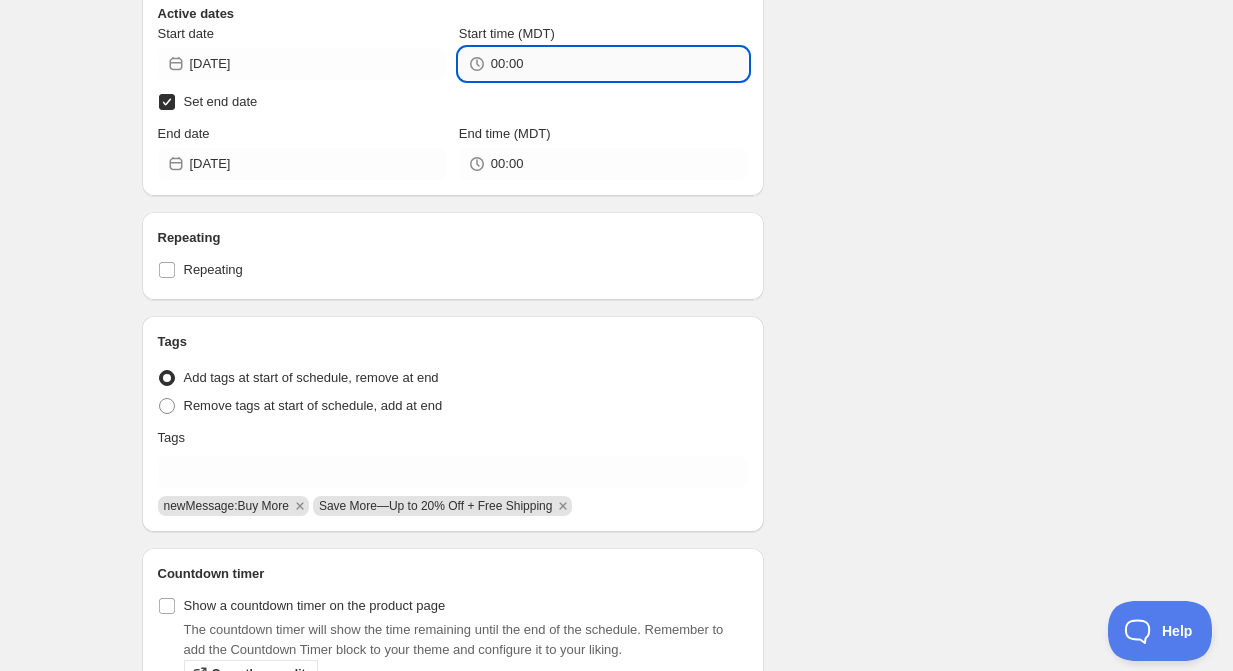 click on "00:00" at bounding box center (619, 64) 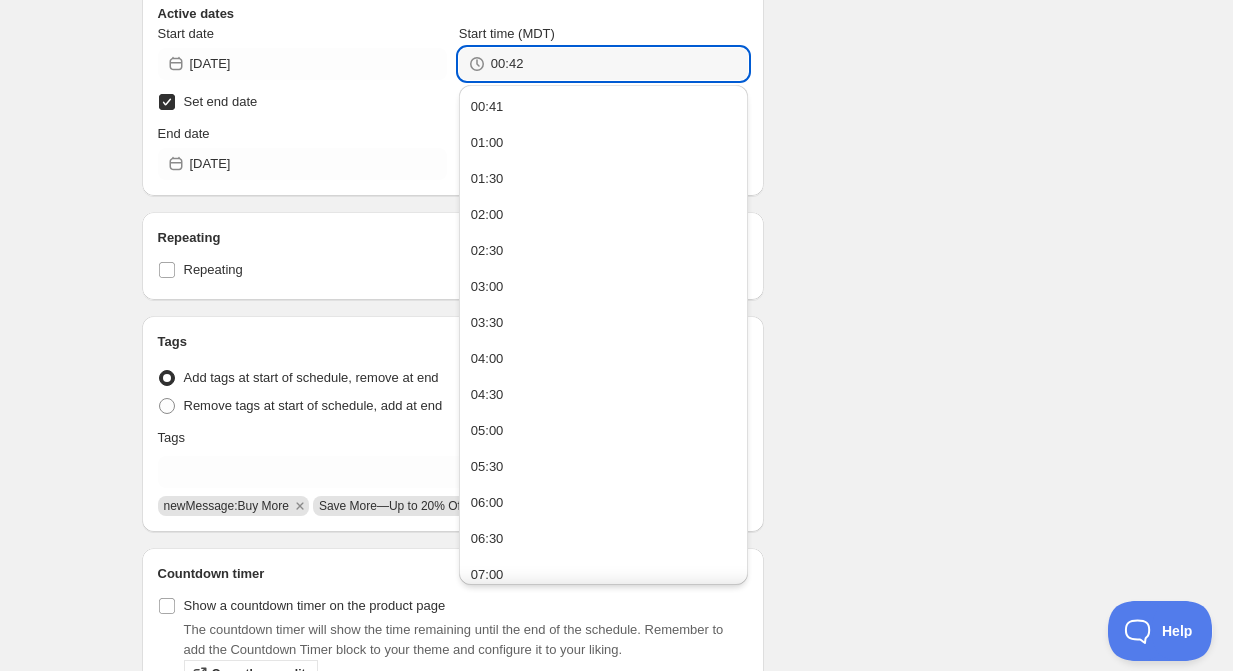 type on "00:42" 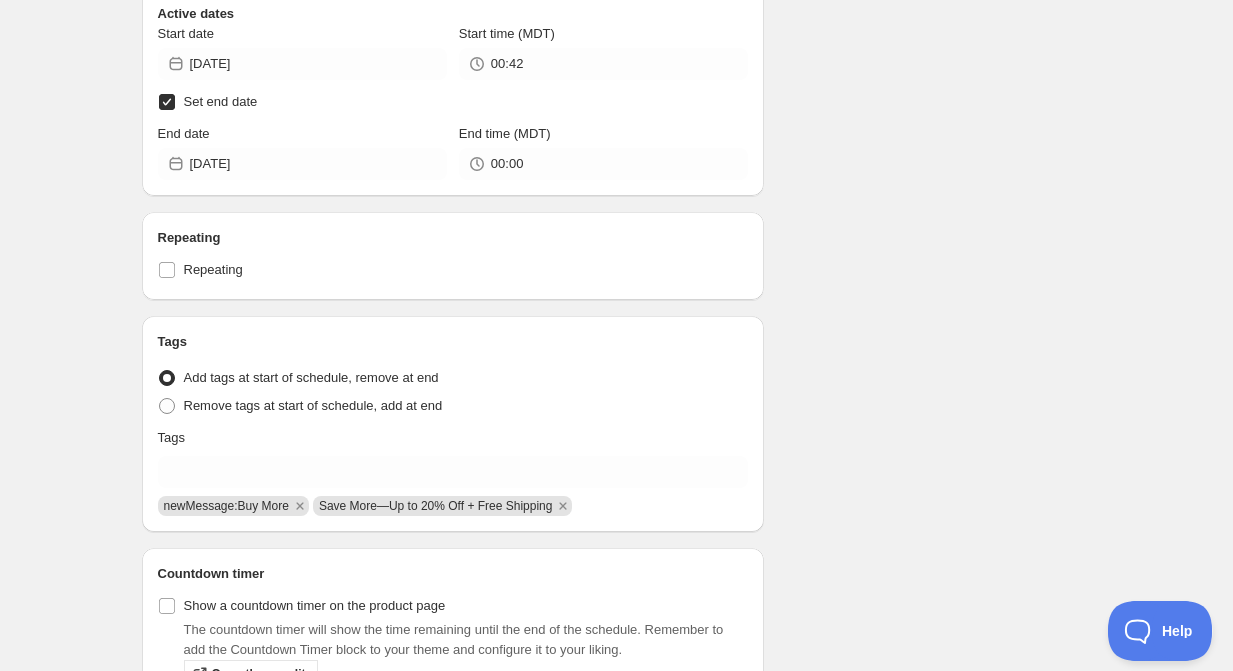 scroll, scrollTop: 6534, scrollLeft: 0, axis: vertical 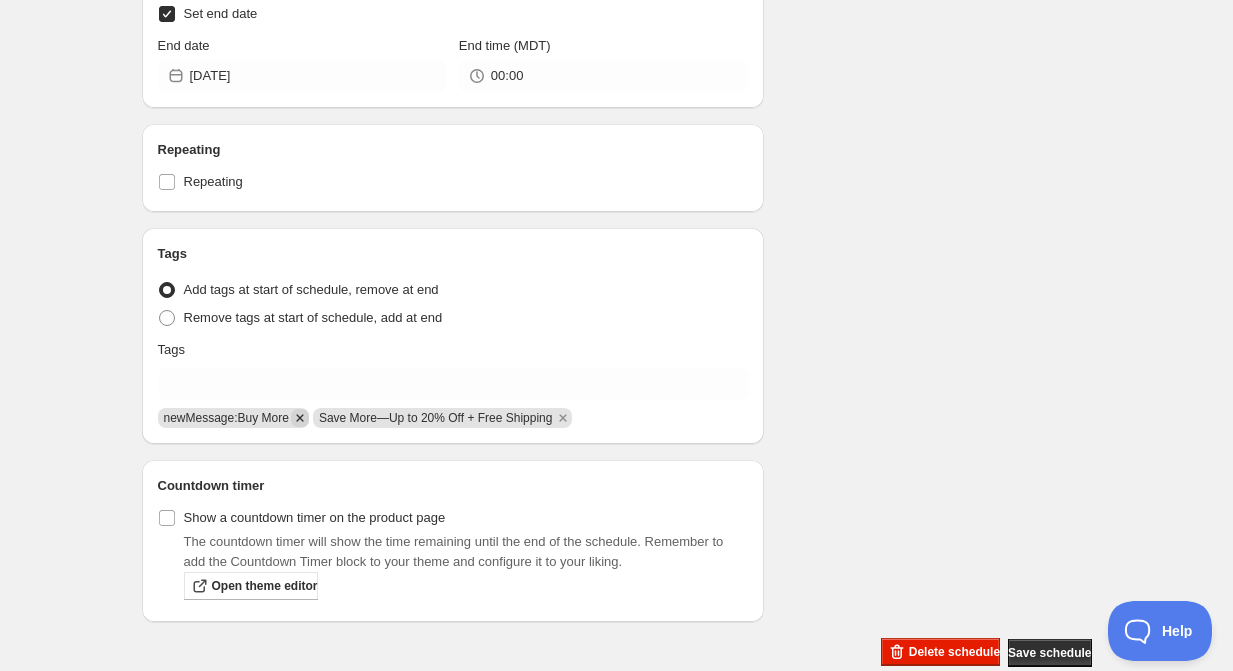 click 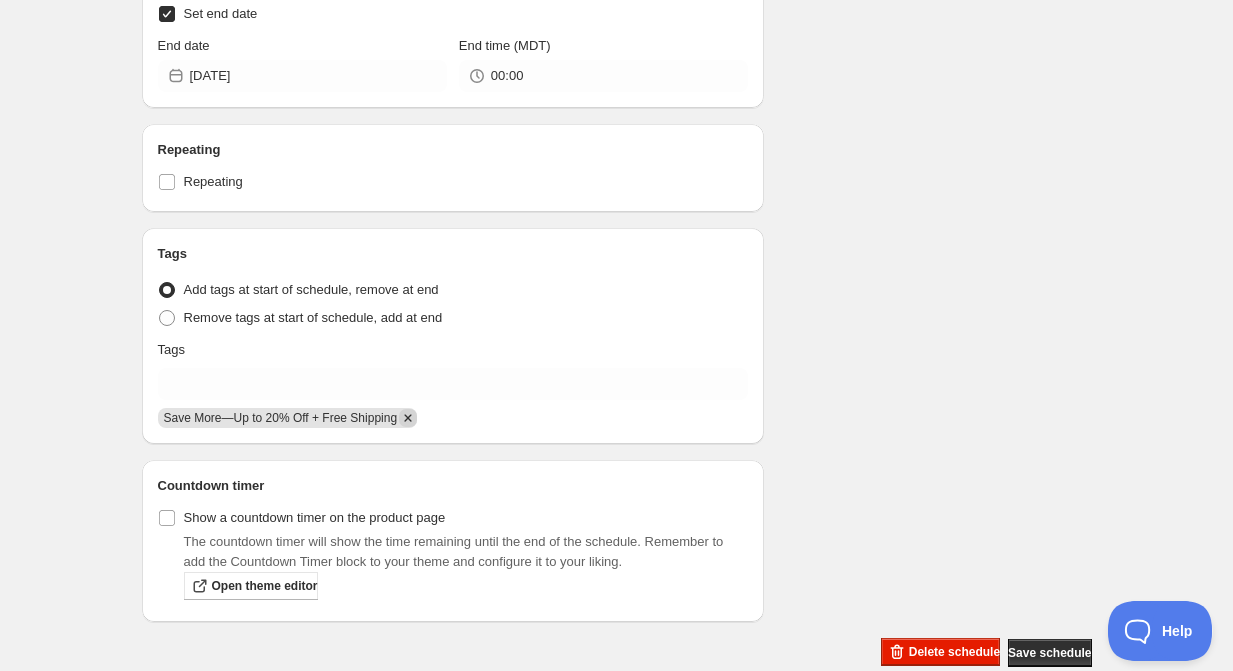 click 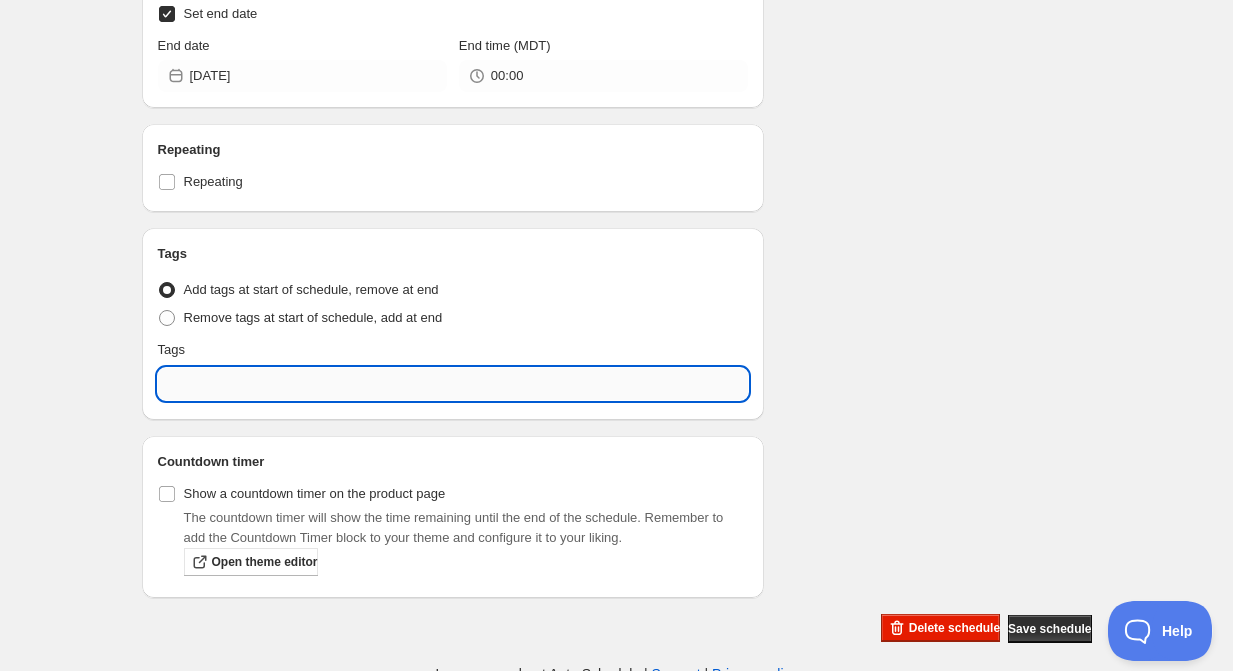 click at bounding box center [453, 384] 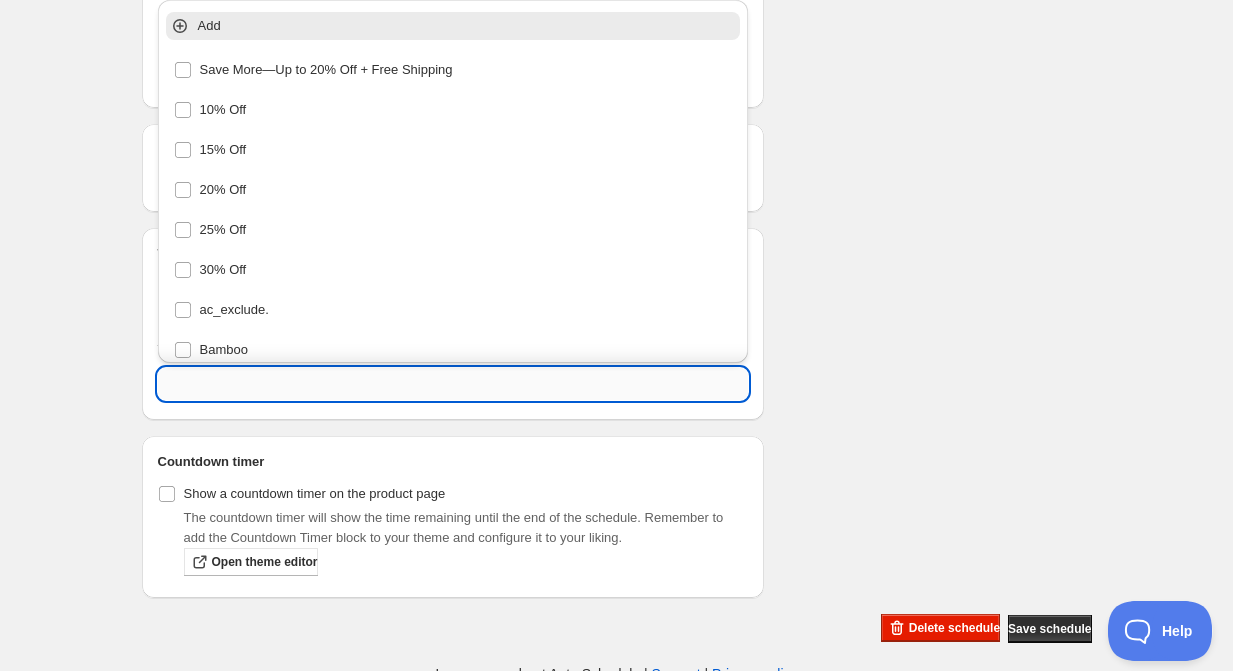 paste on "newMessage:Buy More Save More—Up to 20% Off + Free Shipping" 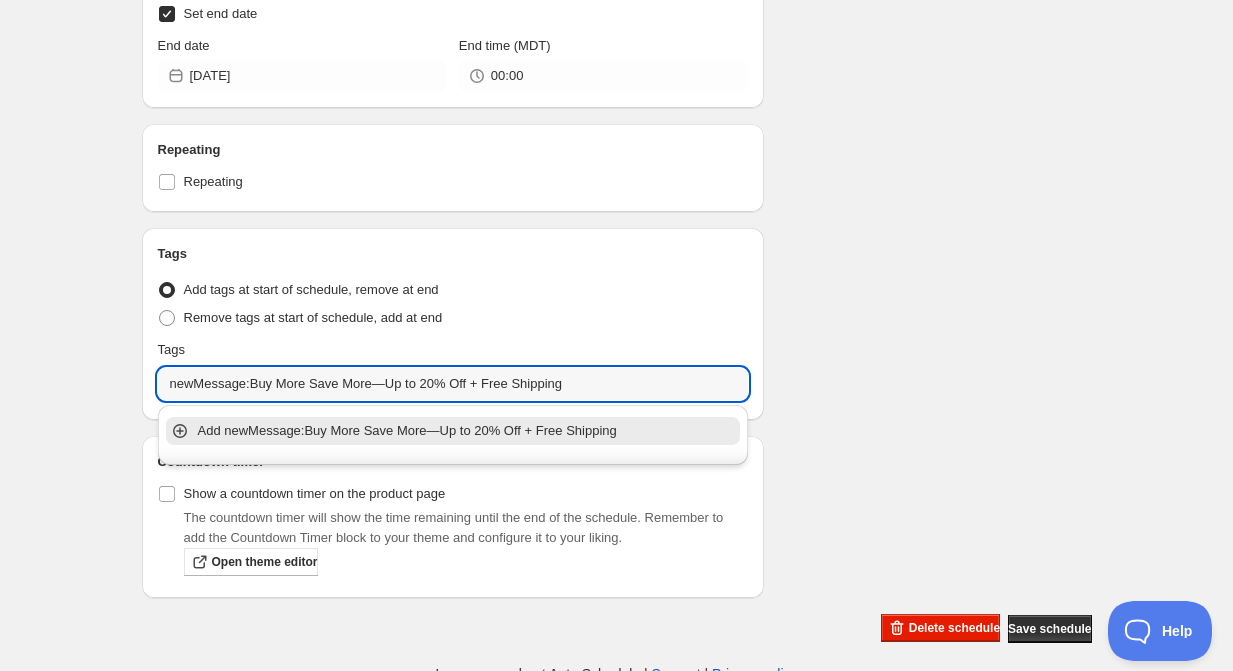 click on "Add newMessage:Buy More Save More—Up to 20% Off + Free Shipping" at bounding box center (467, 431) 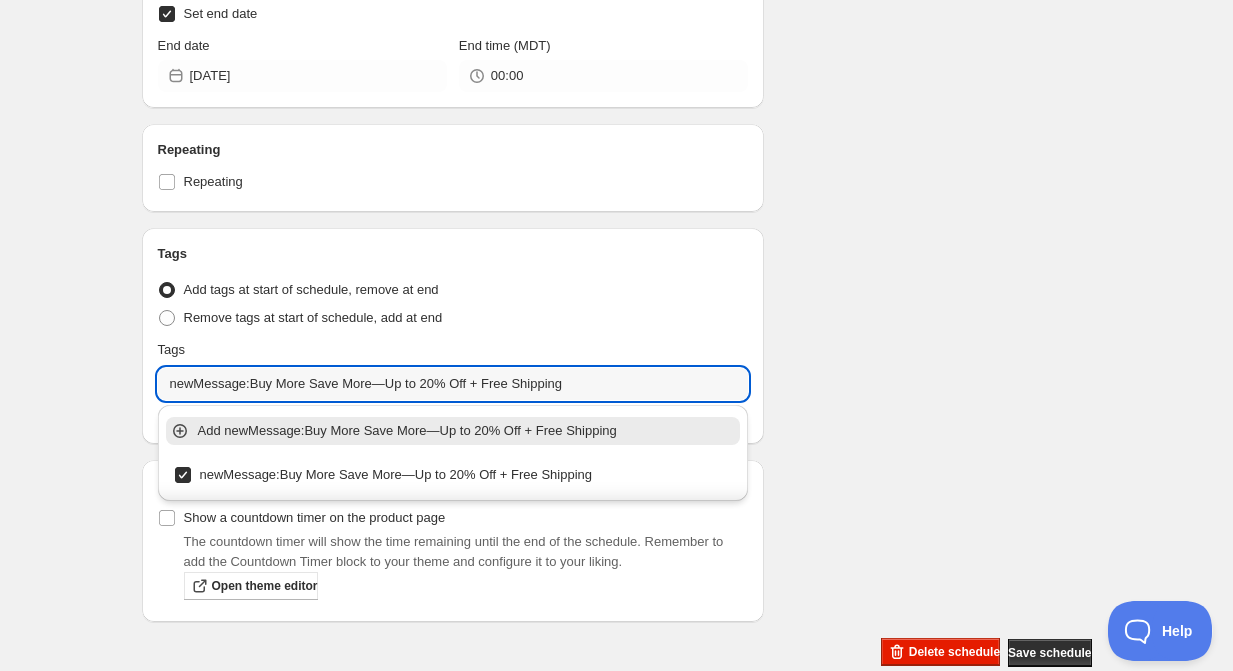 type on "newMessage:Buy More Save More—Up to 20% Off + Free Shipping" 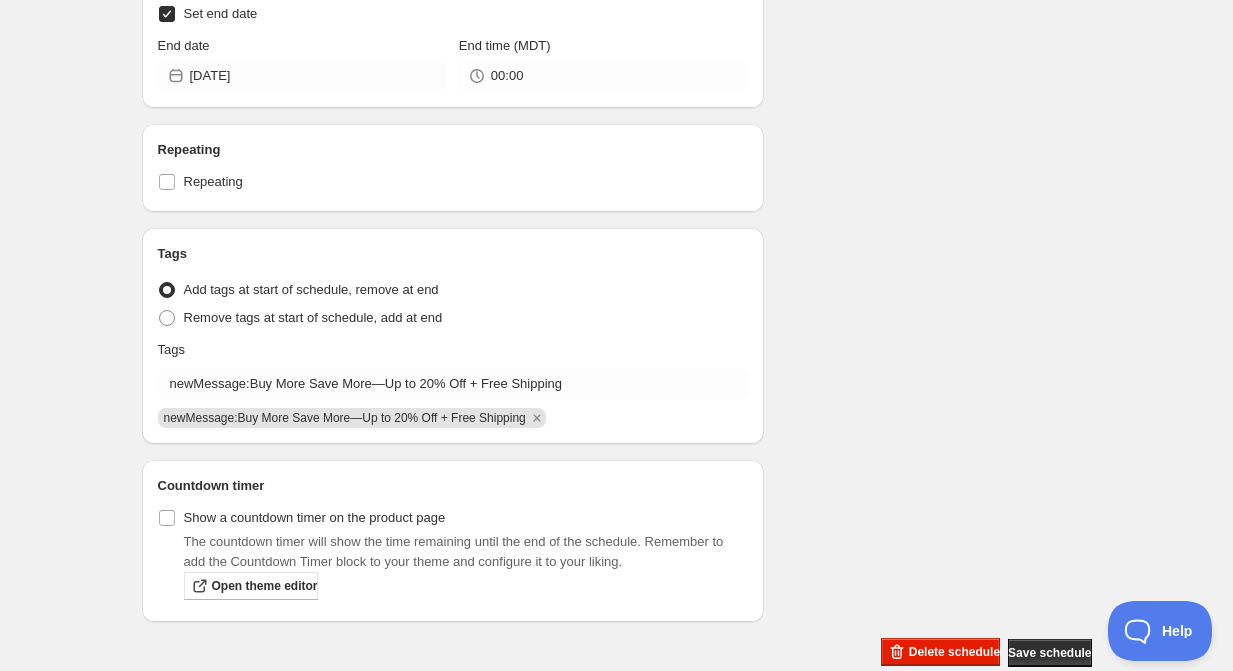 click on "Schedule name Buy More, Save More TAG [NEW] Your customers won't see this Product selection Entity type Specific products Specific collections Specific tags Specific vendors Browse *Rugs 10% Off 15% Off 20% Off 25% Off 25% Off VIP Birthday Sale! Use code 'HBDVIP' at checkout! 30% Off 40% Off 50% Off! All Products Artwork Bar + Counter Stools Baskets + Boxes Beach Front Project Becki Owens x HVL Becki Owens x Livabliss Becki Owens x Surya Bedding Bedroom Beds Bellota Project Benches Best Sellers Bowls + Trays Candles Chairs Chaise Lounge Chandeliers Coffee Tables Consoles + Sideboards Decor Desert Oasis Project Desert Shores Project Desks Dining Chairs Dining Room Dining Tables Dressers Elevated Views Project Eligible For Discount Family Ties Project Faux Plants + Trees FINAL FEW! Up to 70% Off Floor Lamp Flush Mounts For The Collector For The Homebody For The Hostess Furniture Gifts Under $100 Golden Hour Project Hanging Lights Hawaii Project Holiday Collection Holiday Gift Guide Home page HVL Ladders Lamps 1" at bounding box center [609, -2903] 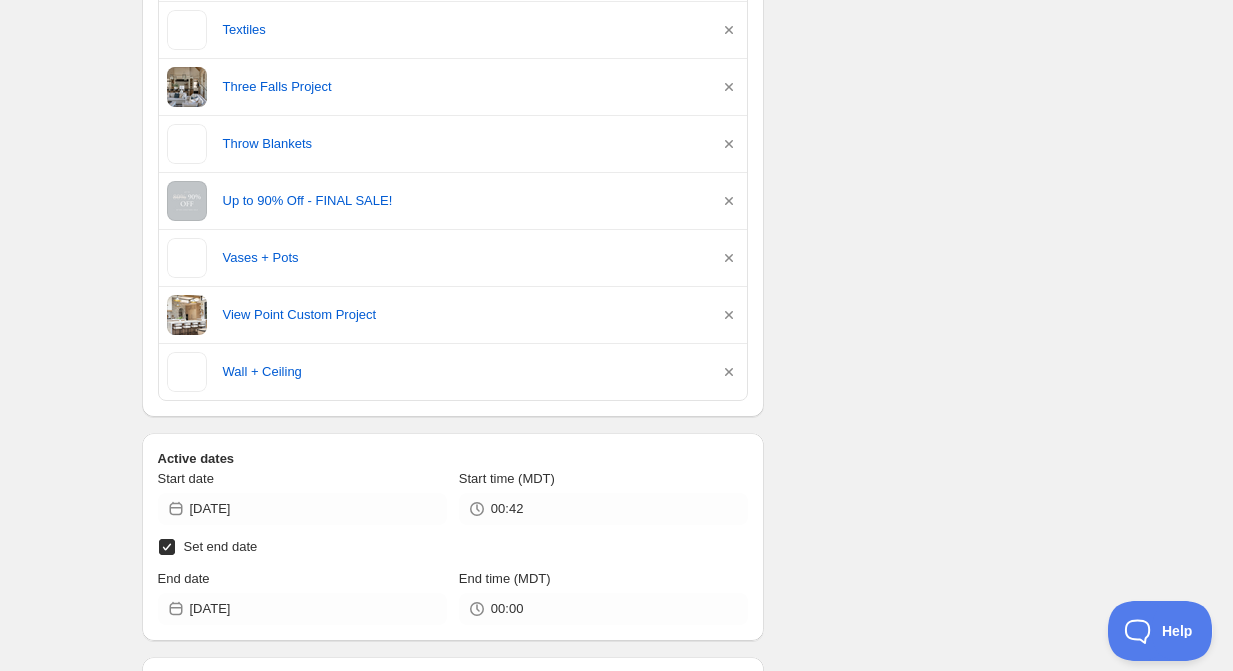 scroll, scrollTop: 6569, scrollLeft: 0, axis: vertical 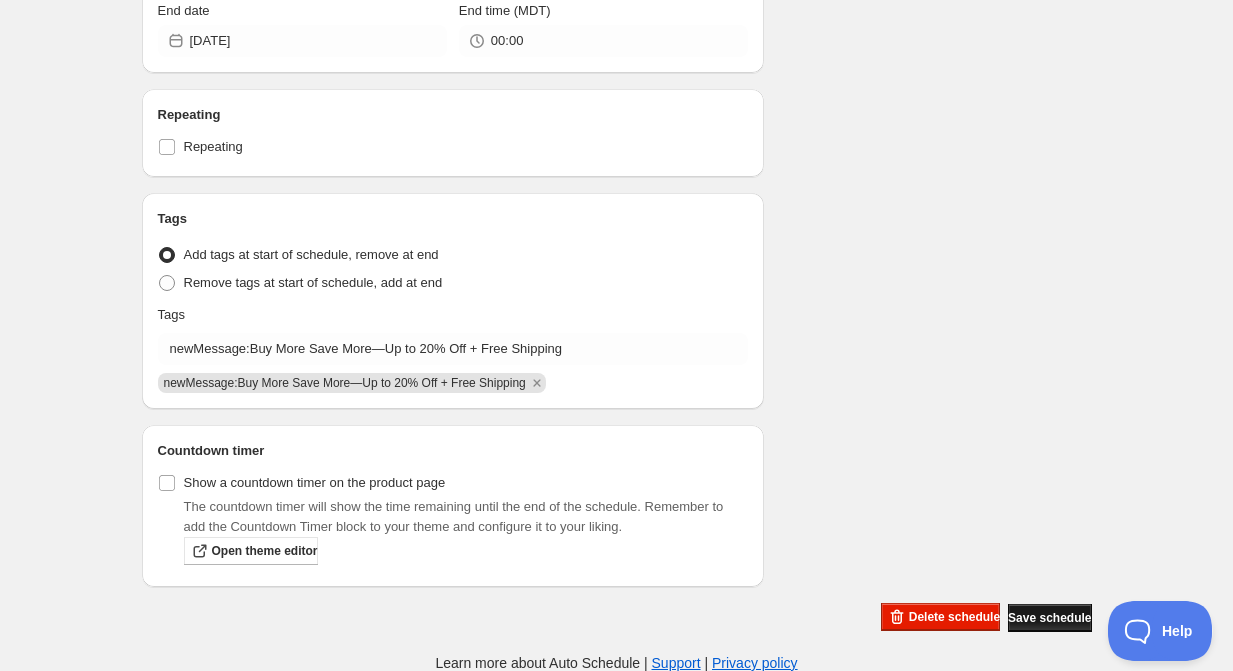 click on "Save schedule" at bounding box center (1049, 618) 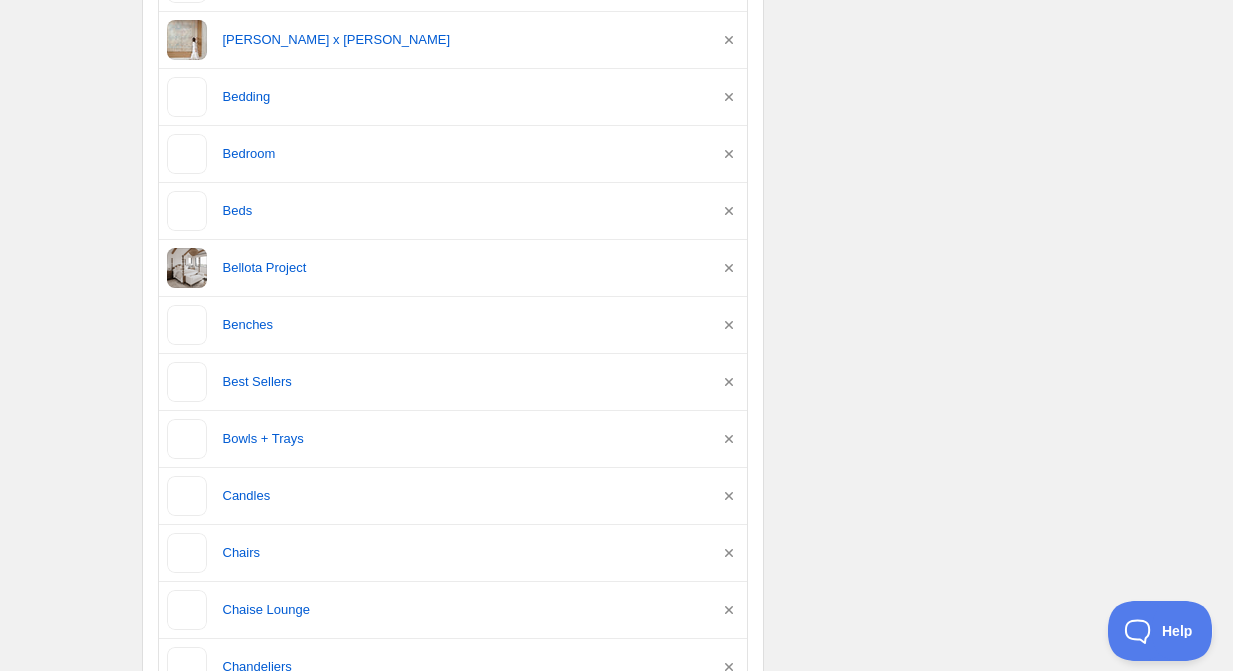 scroll, scrollTop: 0, scrollLeft: 0, axis: both 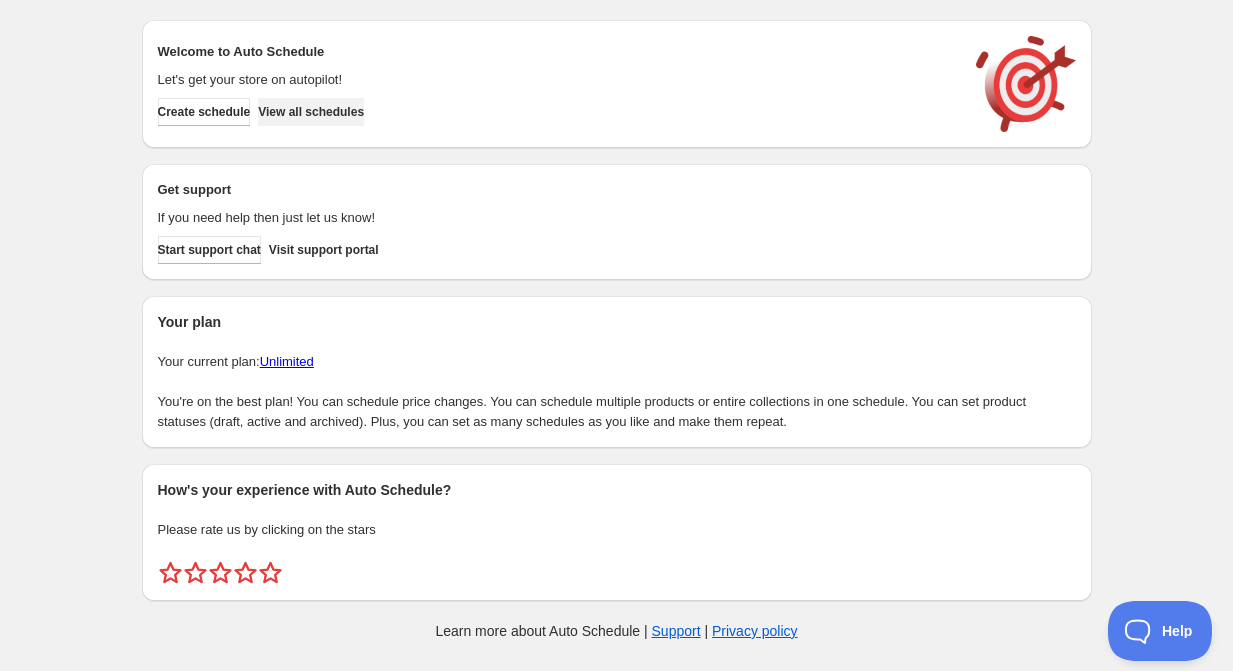 click on "View all schedules" at bounding box center (311, 112) 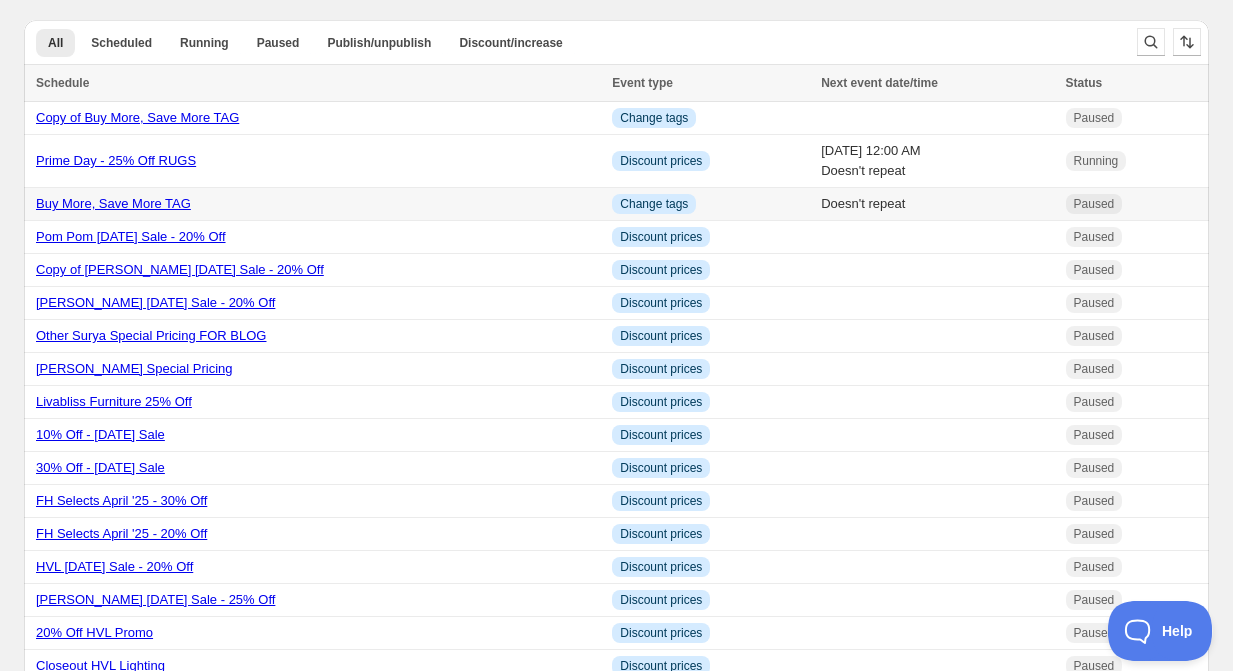 click on "Buy More, Save More TAG" at bounding box center [113, 203] 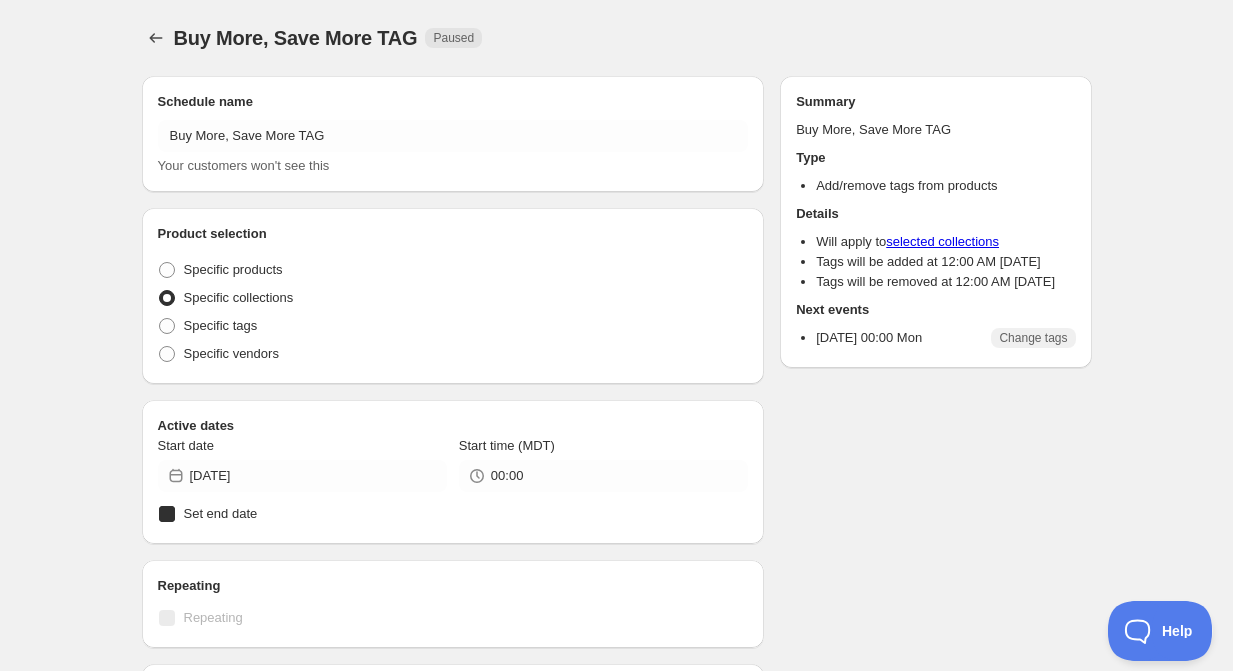radio on "true" 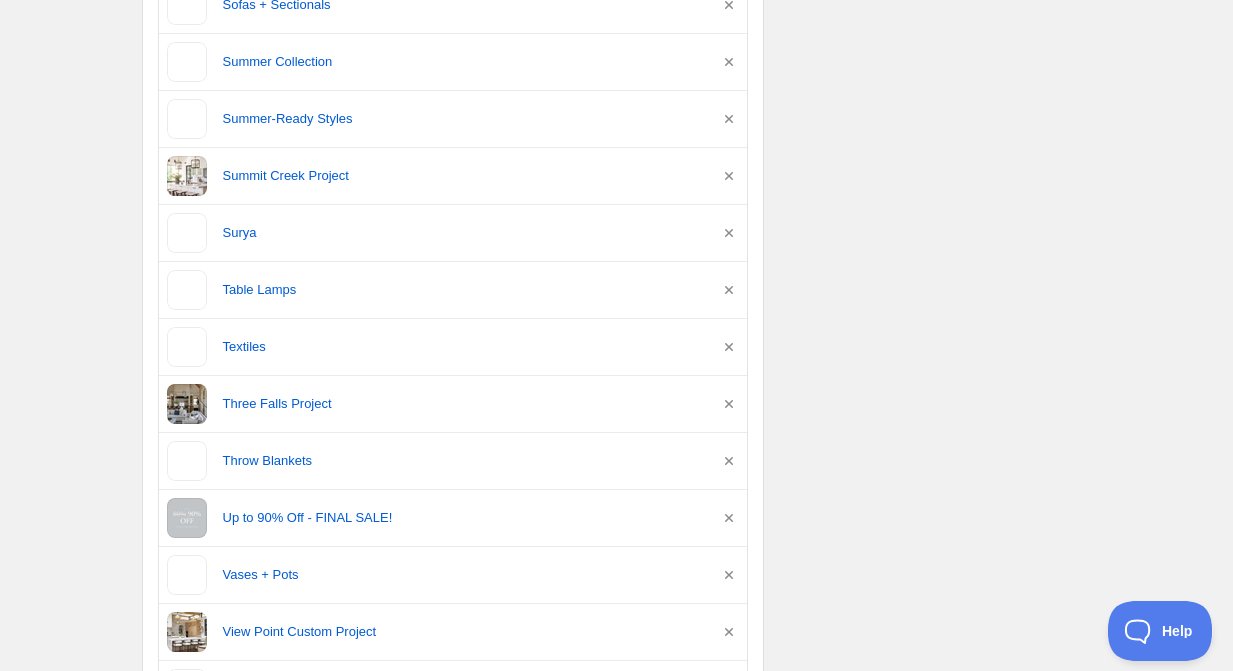 scroll, scrollTop: 6645, scrollLeft: 0, axis: vertical 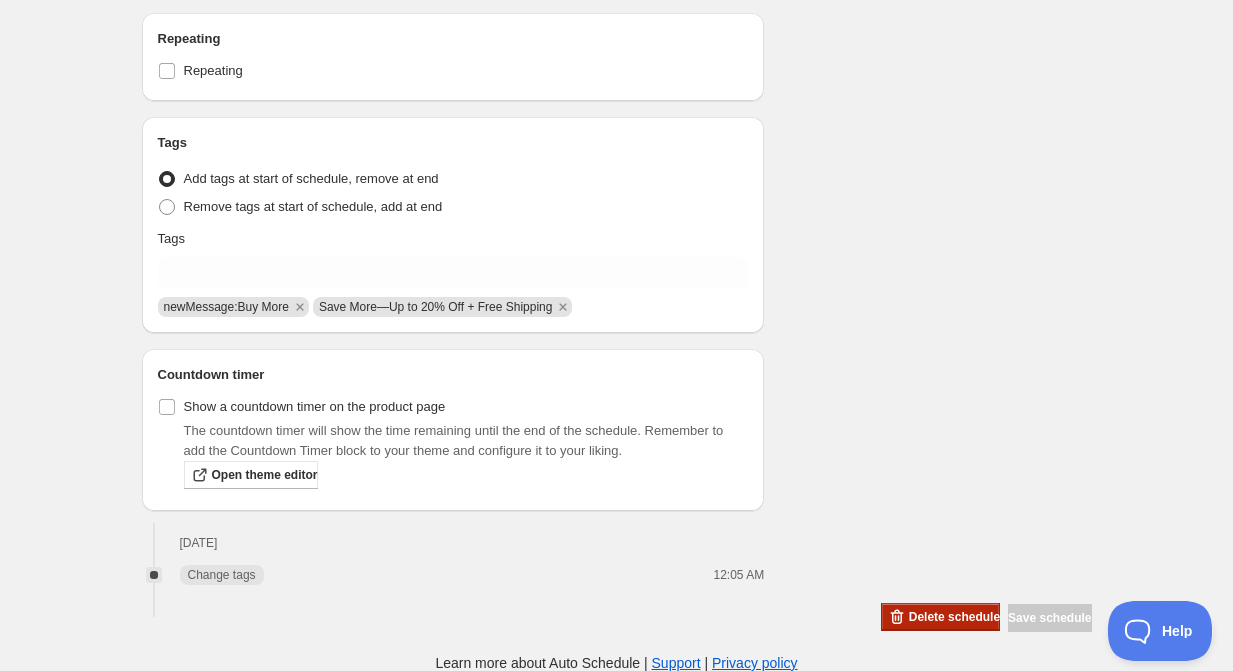 click on "Delete schedule" at bounding box center (954, 617) 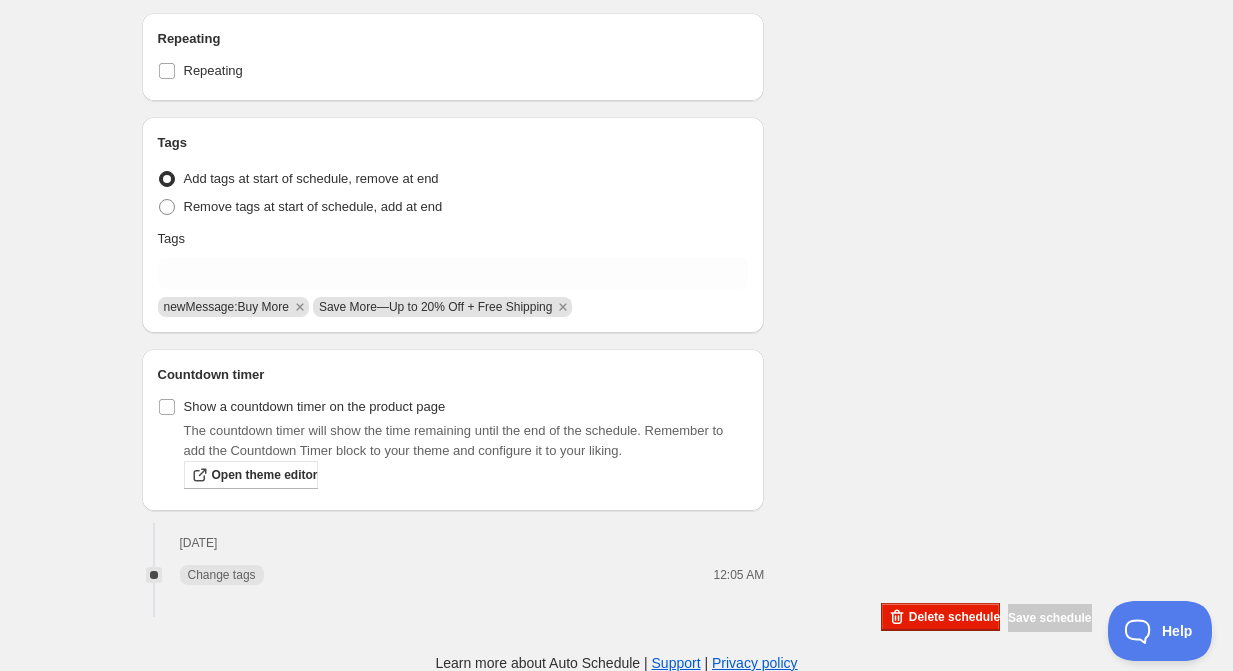 scroll, scrollTop: 0, scrollLeft: 0, axis: both 